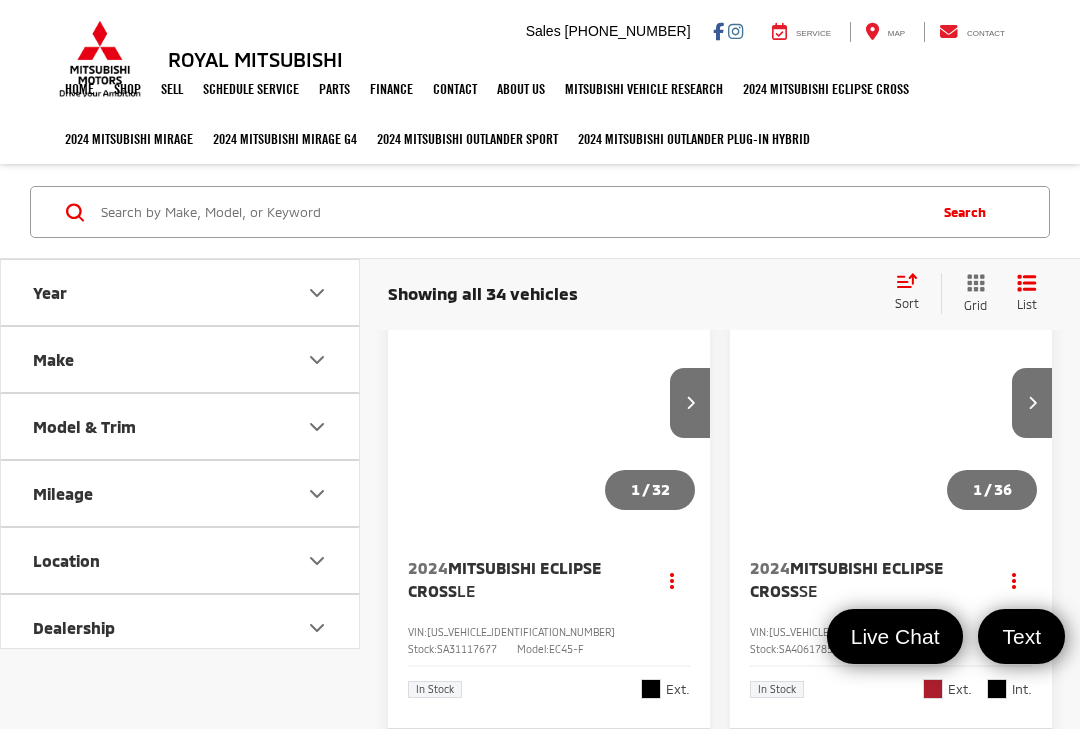 scroll, scrollTop: 0, scrollLeft: 0, axis: both 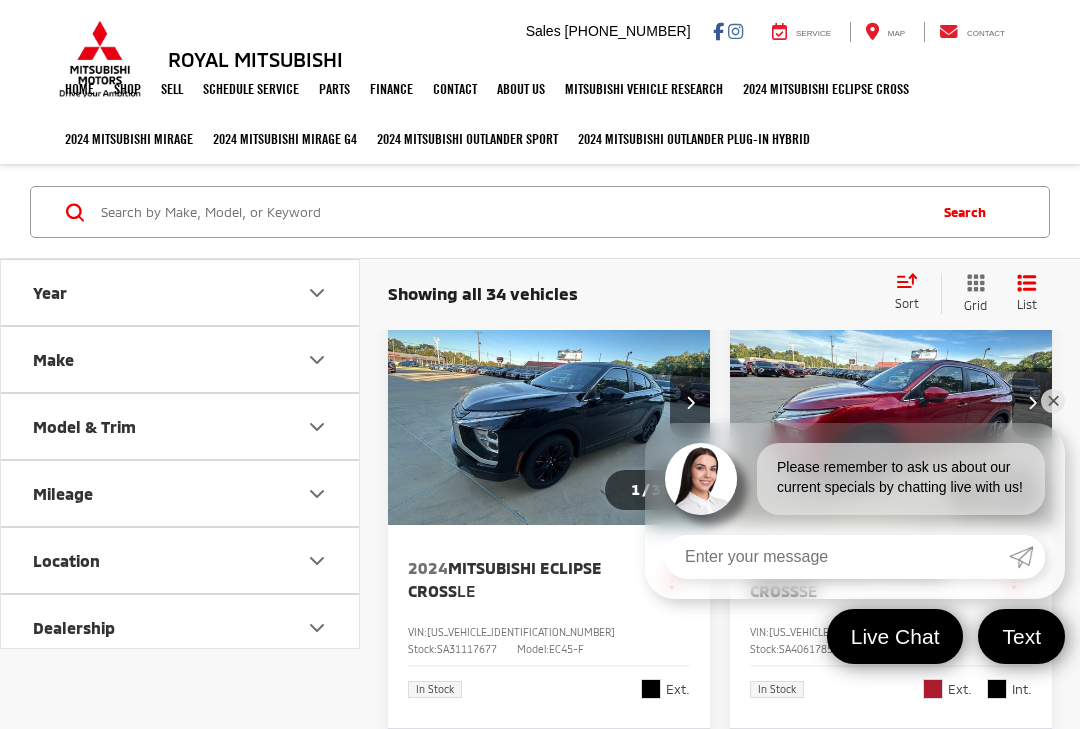 click on "✕" at bounding box center [1053, 401] 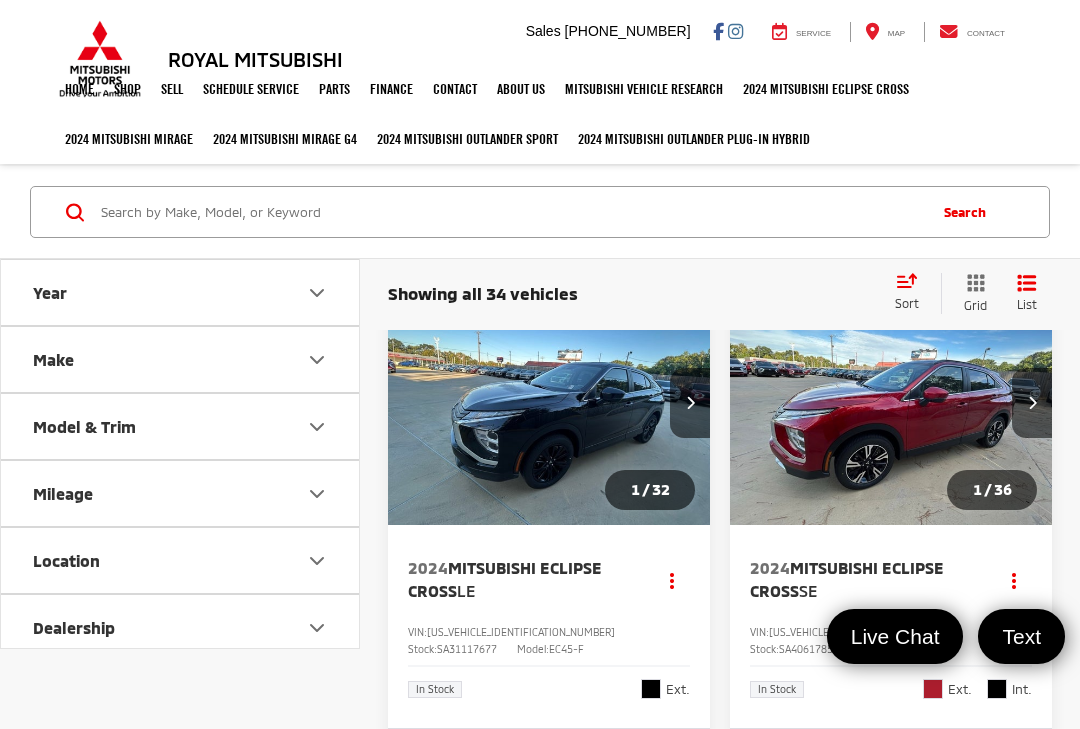 click on "Year" at bounding box center (181, 292) 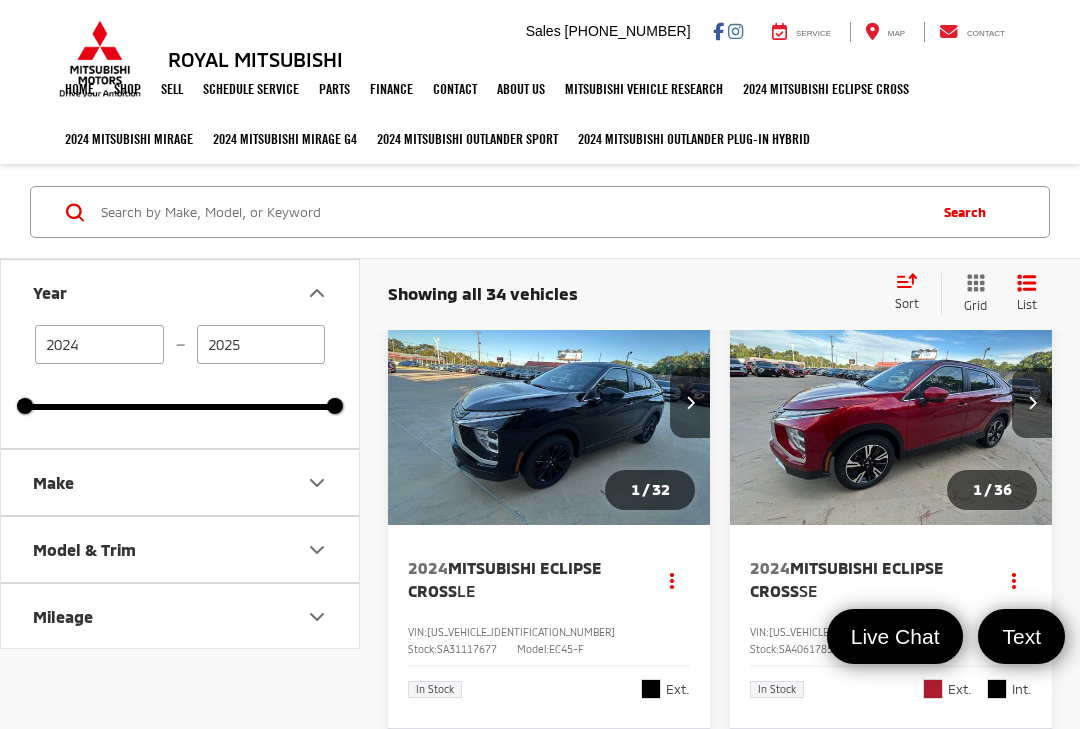 click on "2024" at bounding box center [99, 344] 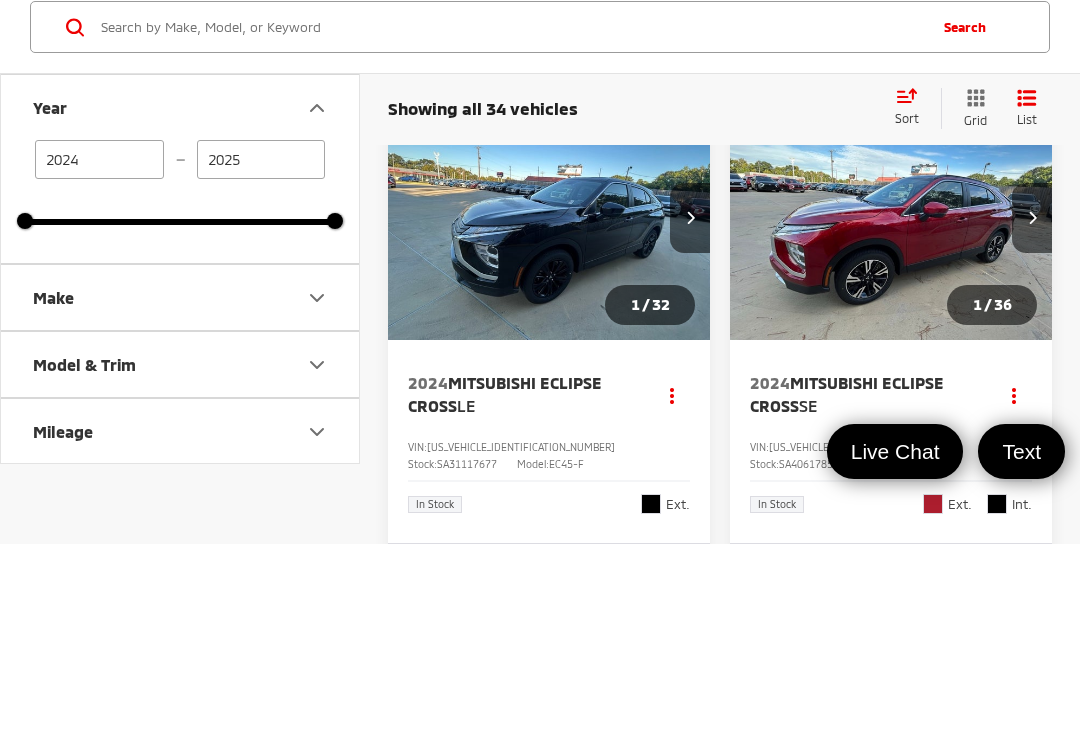 scroll, scrollTop: 185, scrollLeft: 0, axis: vertical 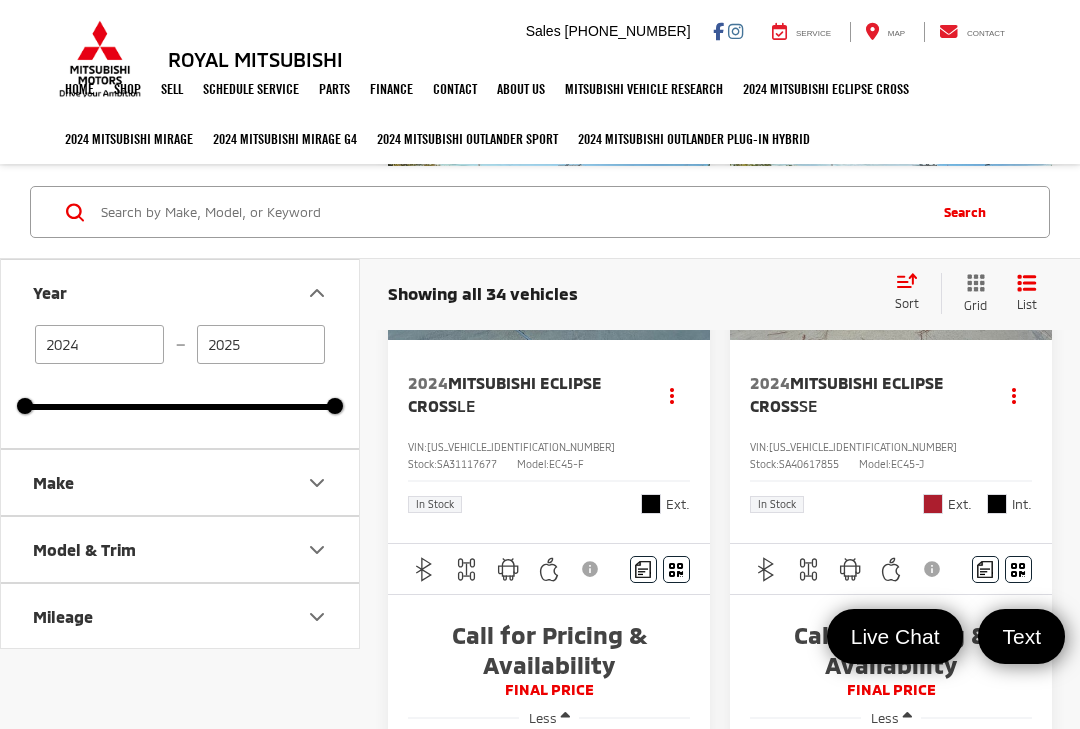 click 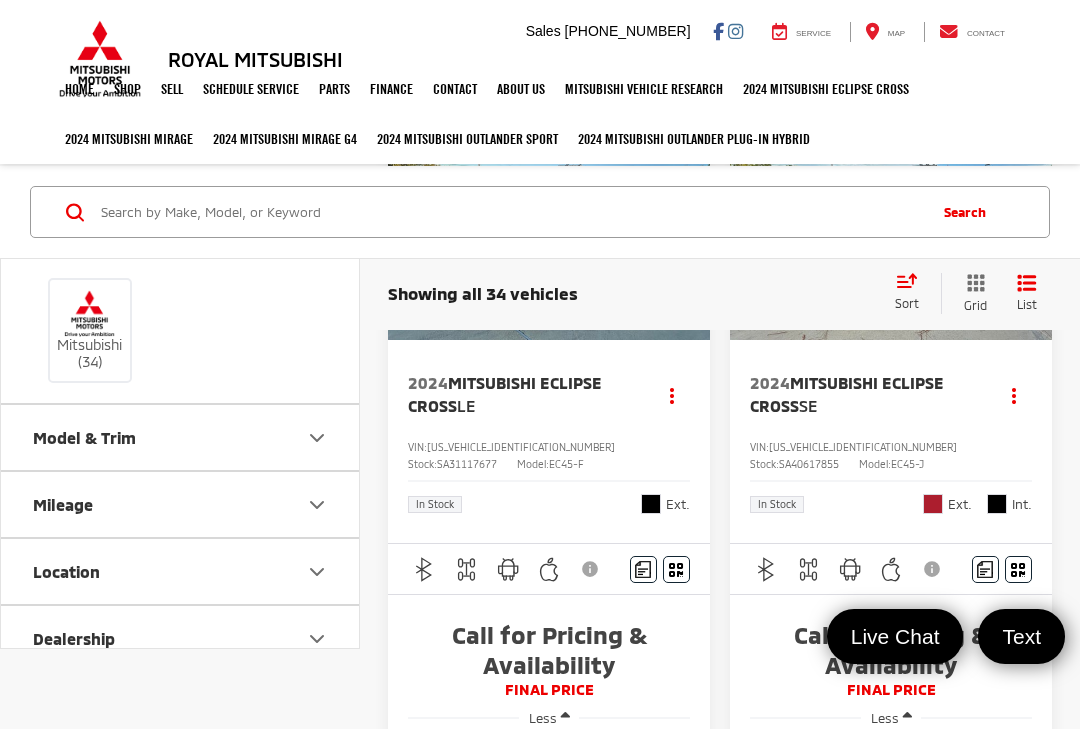 scroll, scrollTop: 243, scrollLeft: 0, axis: vertical 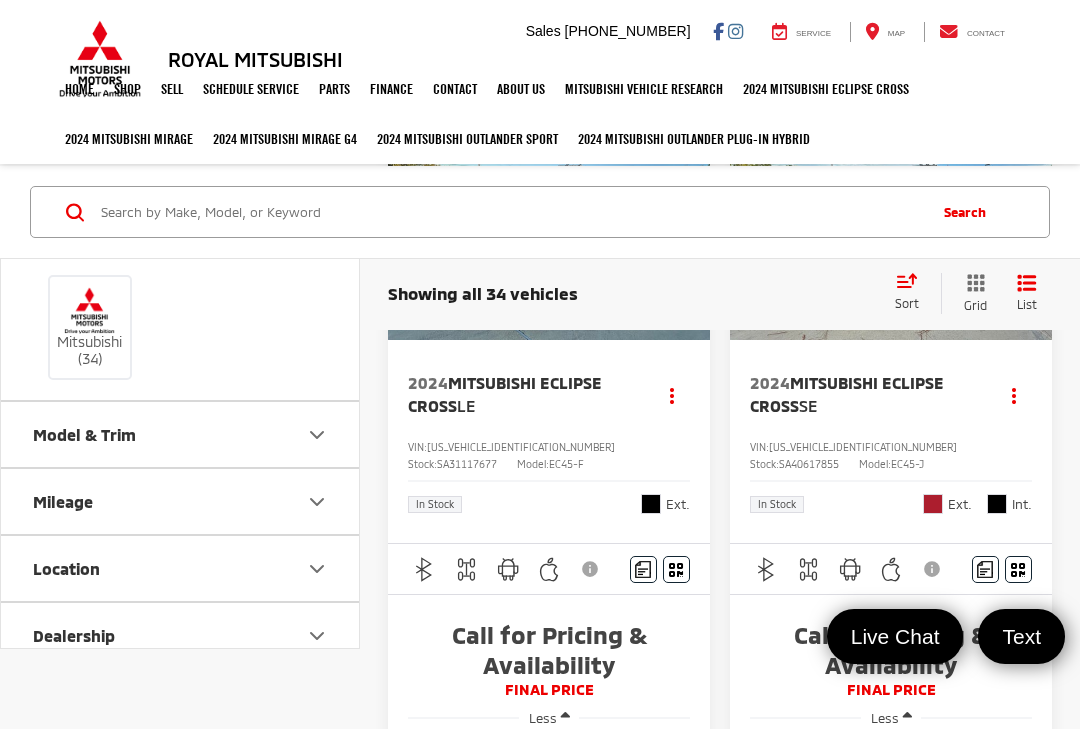 click 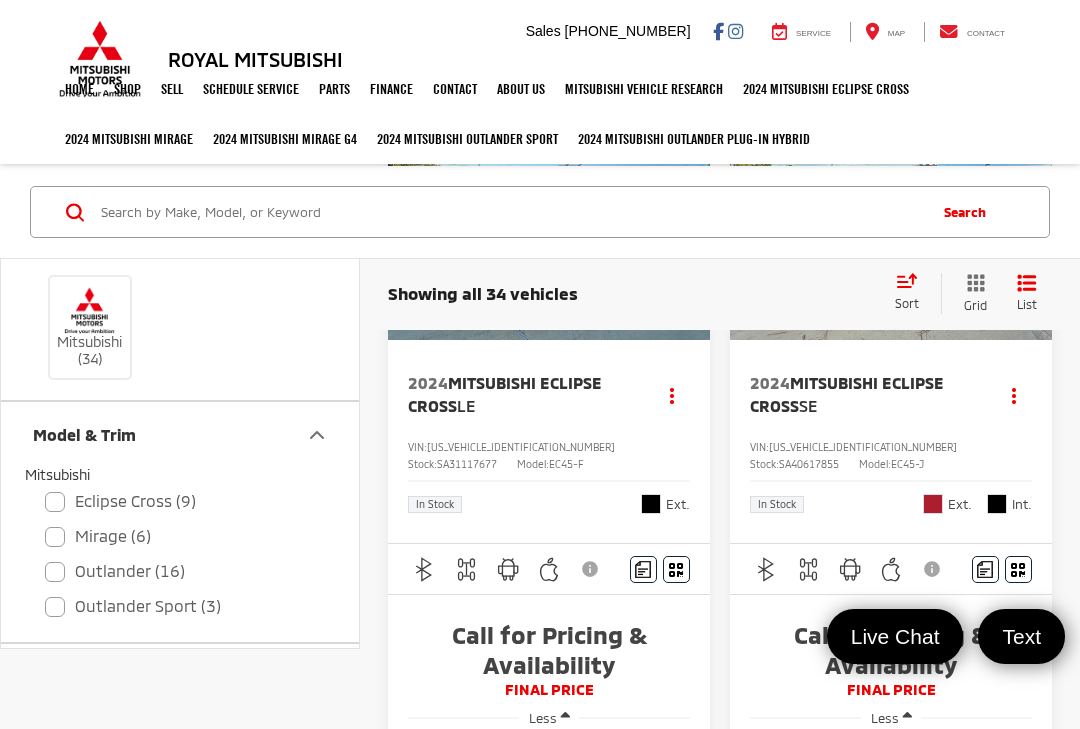 click on "Outlander (16)" at bounding box center (180, 571) 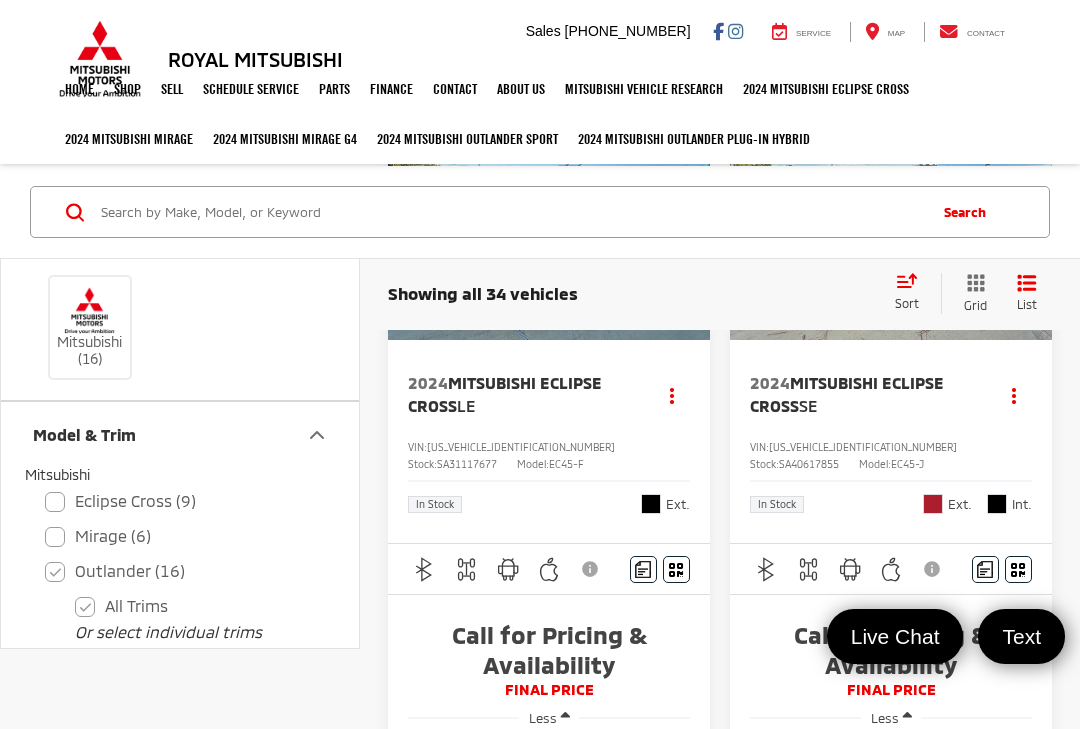 type on "2025" 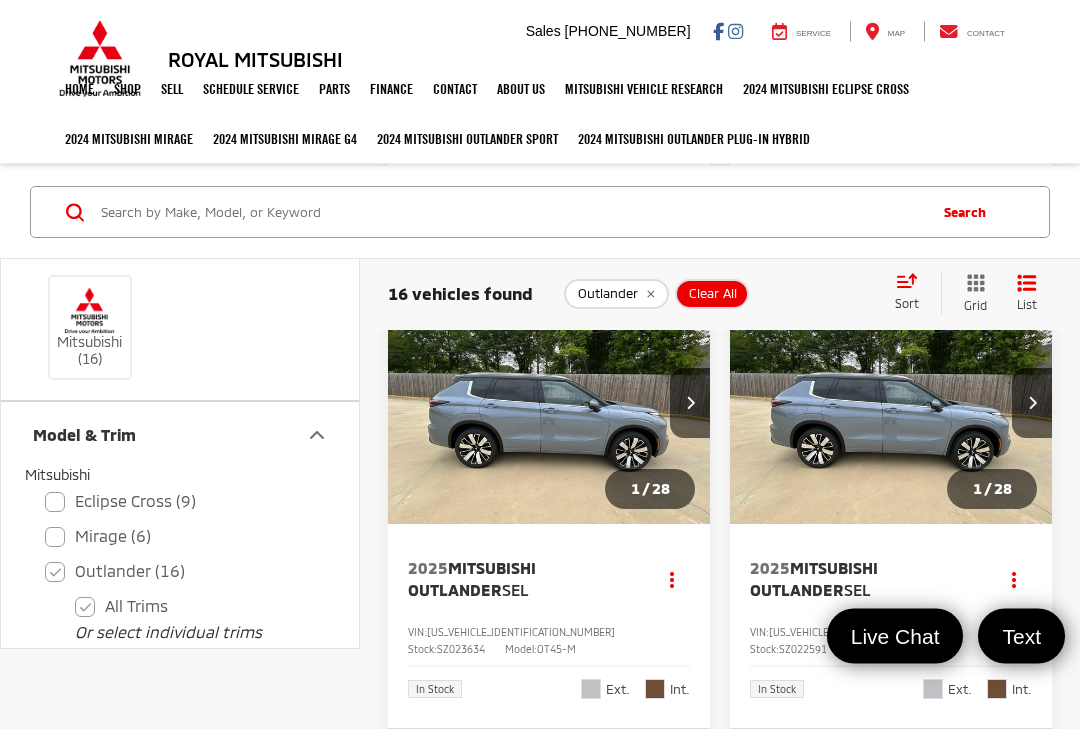scroll, scrollTop: 2086, scrollLeft: 0, axis: vertical 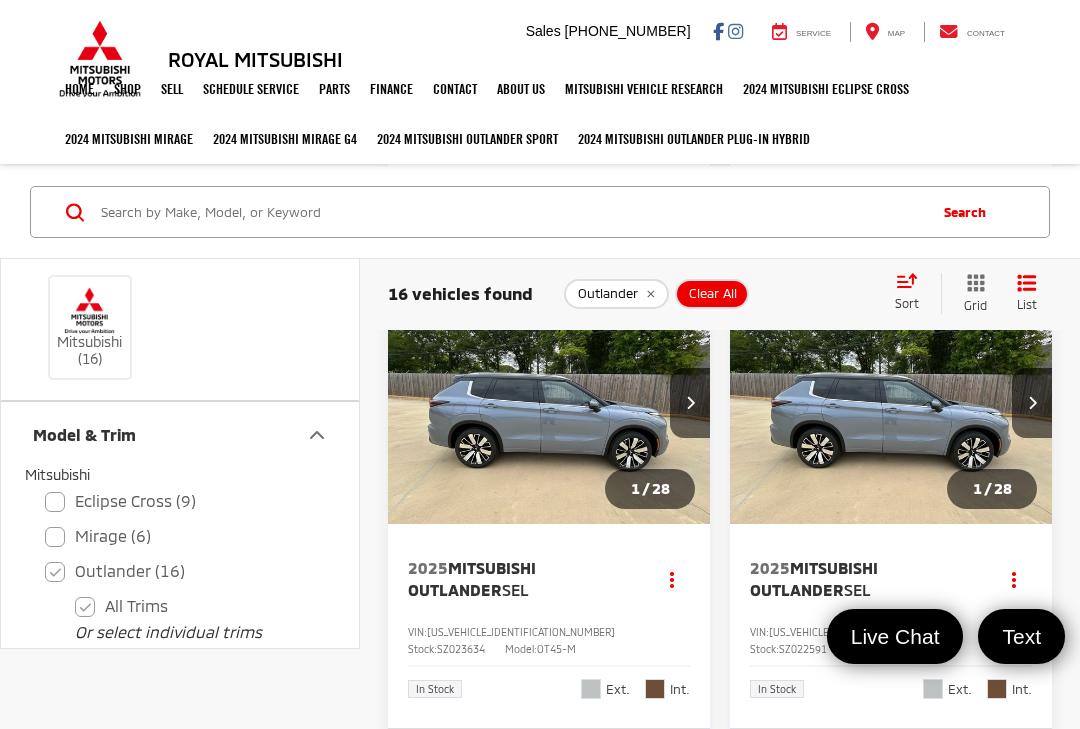 click at bounding box center [549, 404] 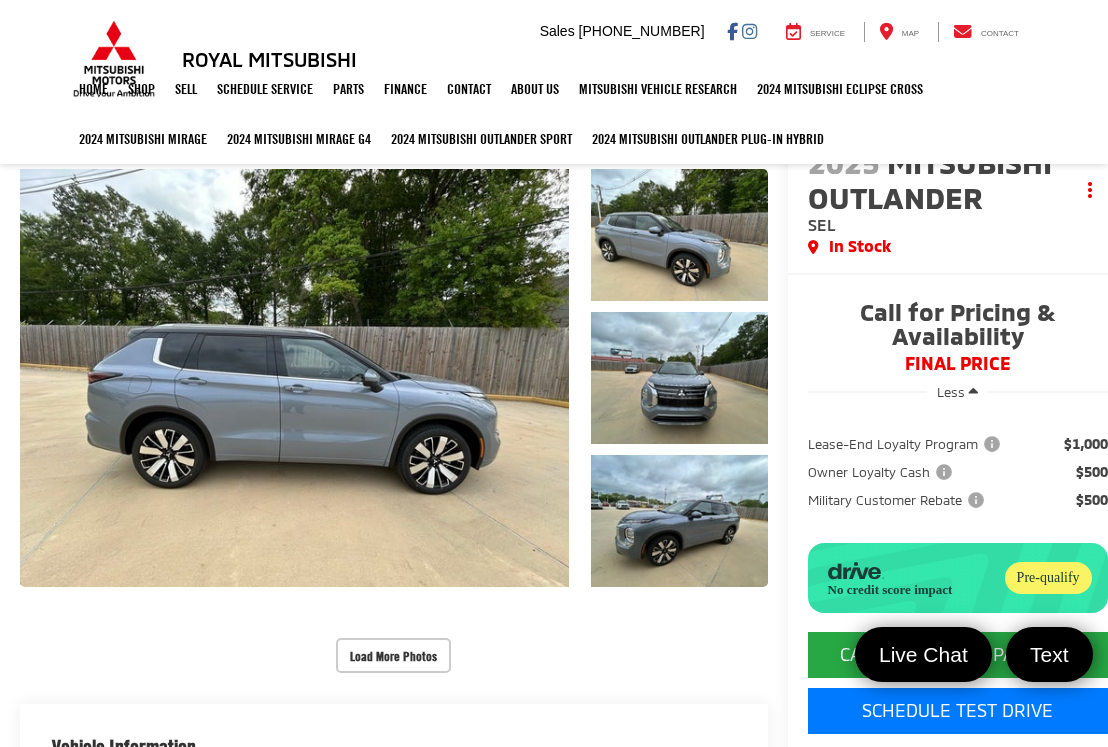 scroll, scrollTop: 394, scrollLeft: 0, axis: vertical 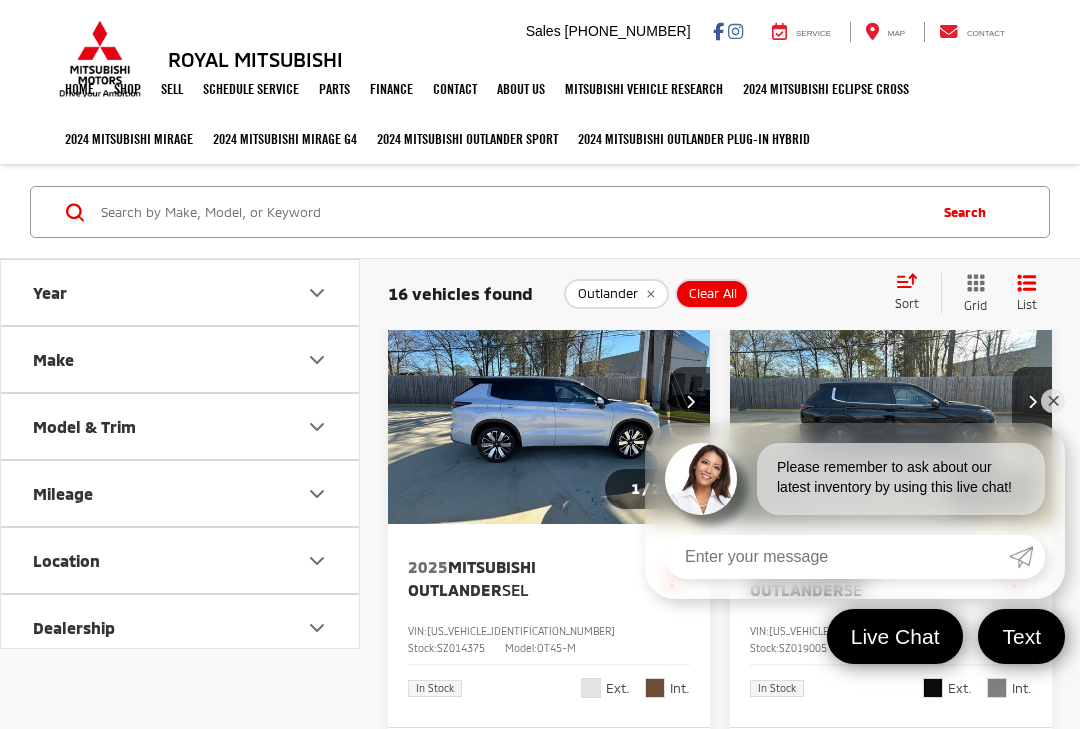 click at bounding box center [1032, 402] 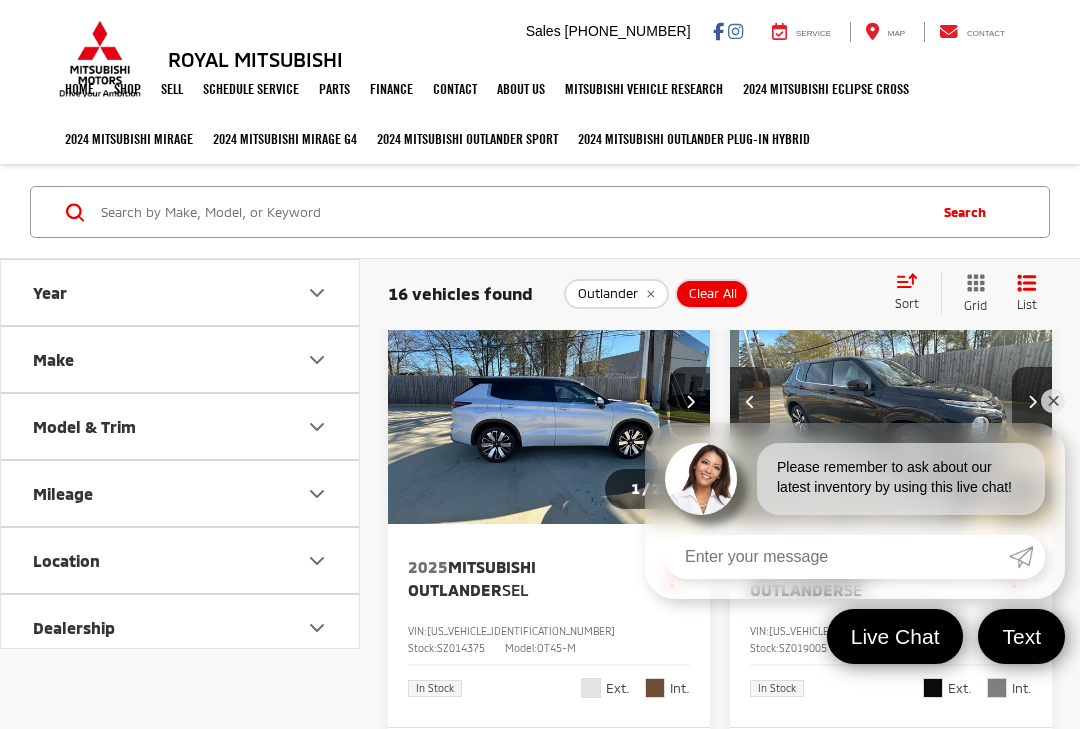 click on "✕" at bounding box center (1053, 401) 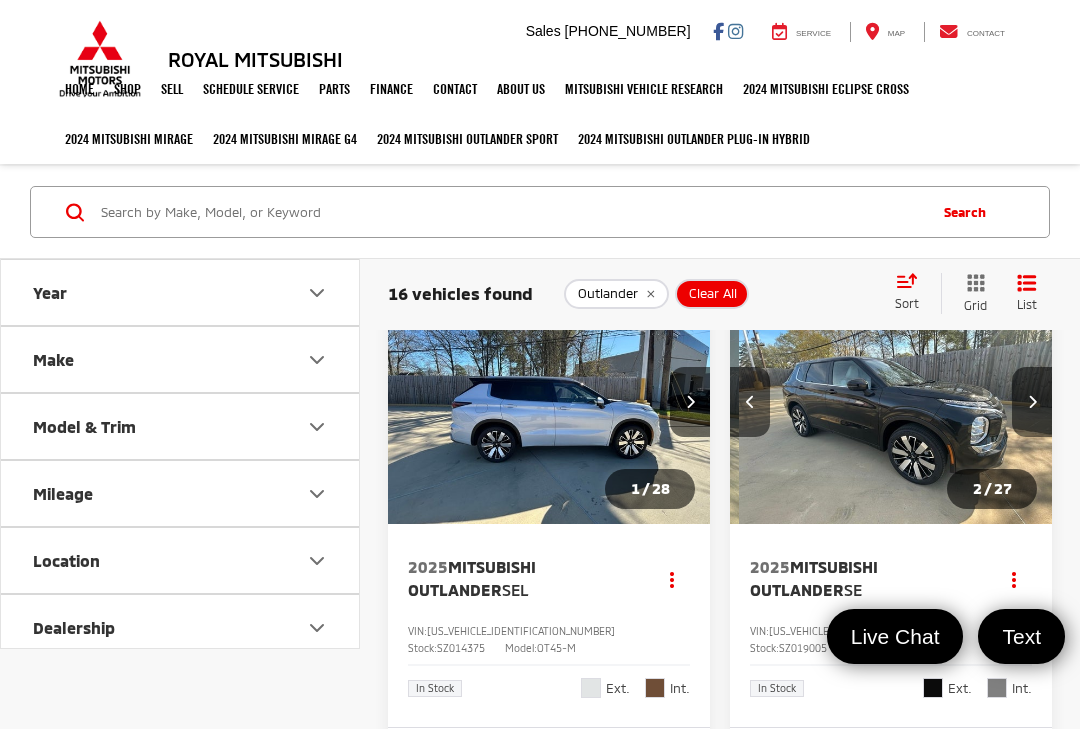 scroll, scrollTop: 0, scrollLeft: 325, axis: horizontal 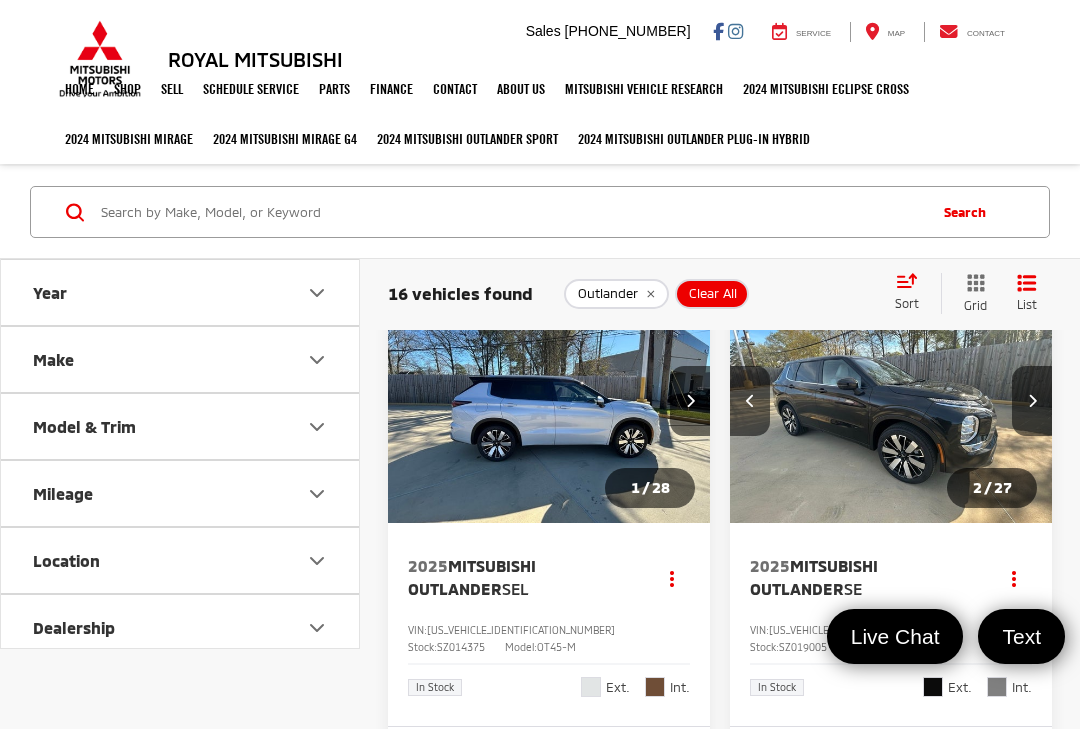 click at bounding box center (549, 402) 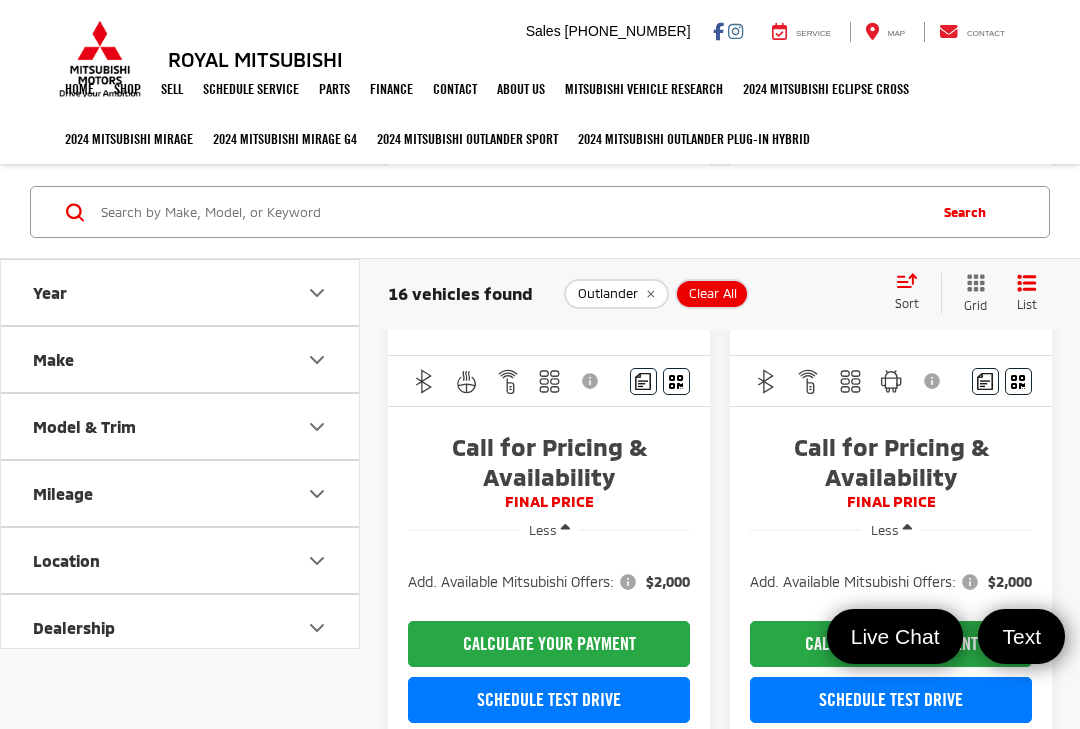 scroll, scrollTop: 0, scrollLeft: 0, axis: both 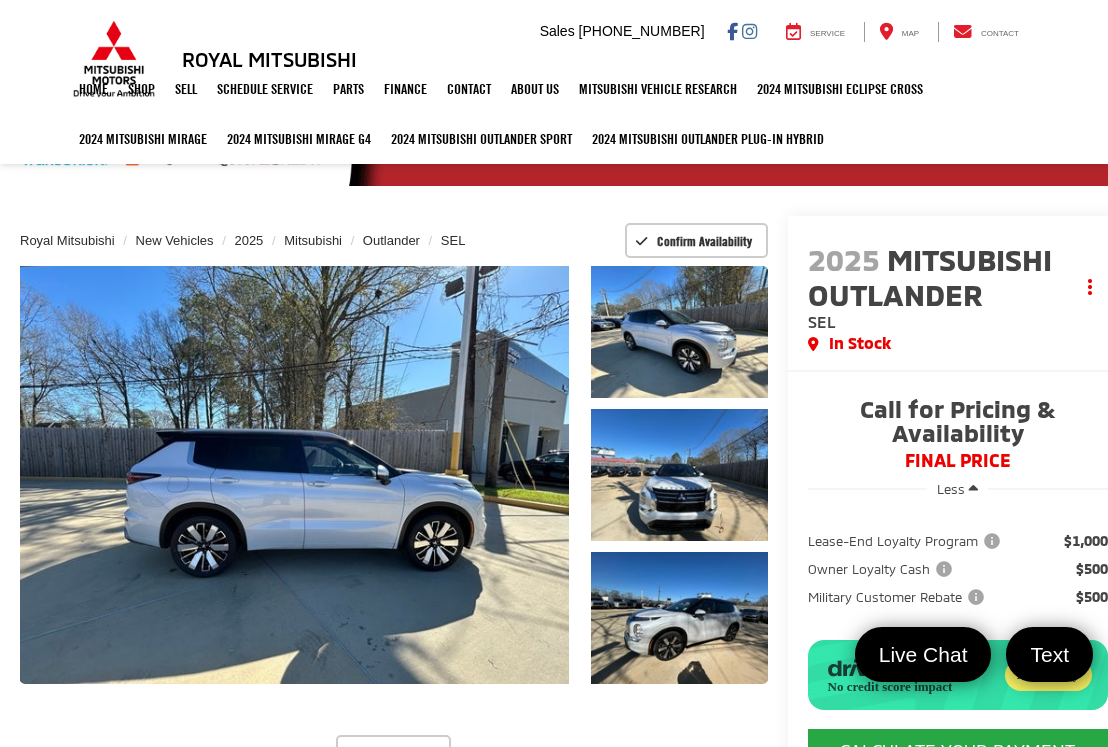click at bounding box center [294, 475] 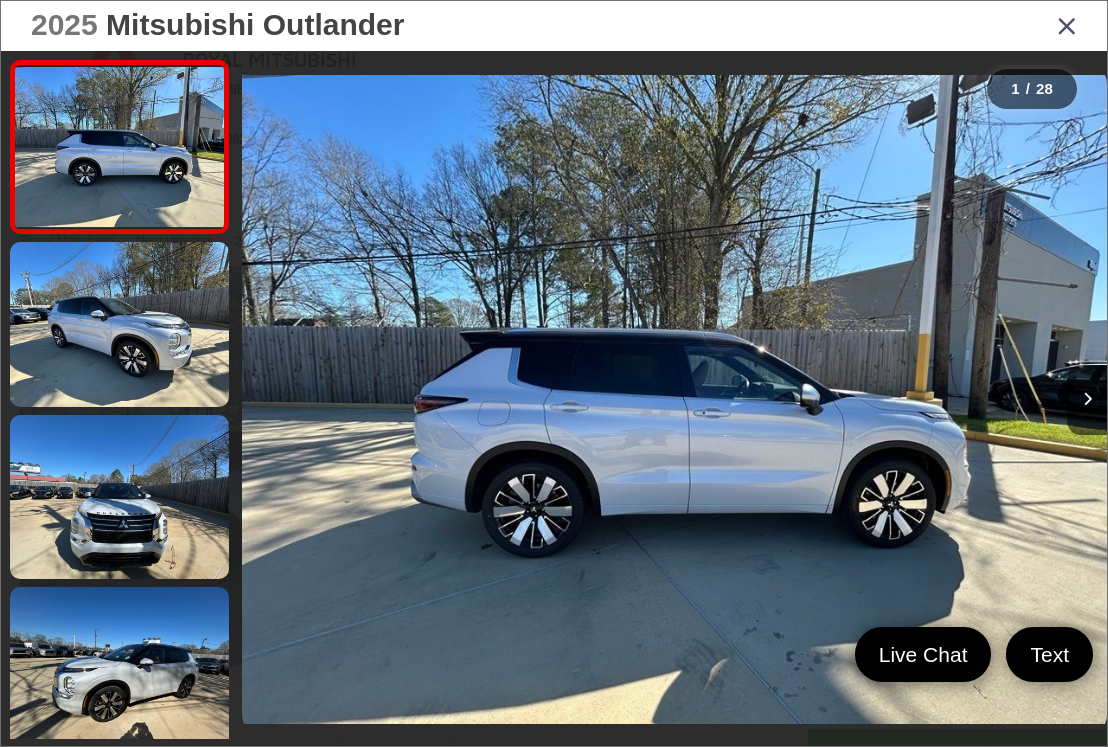 click at bounding box center (119, 497) 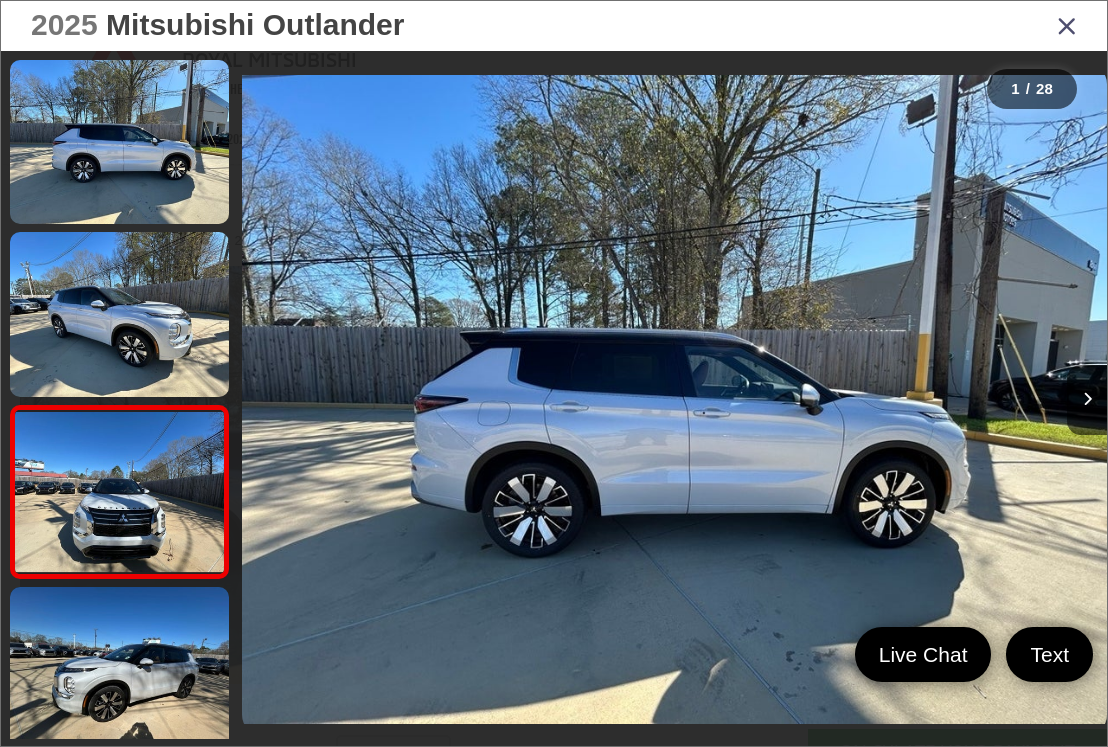 scroll, scrollTop: 0, scrollLeft: 958, axis: horizontal 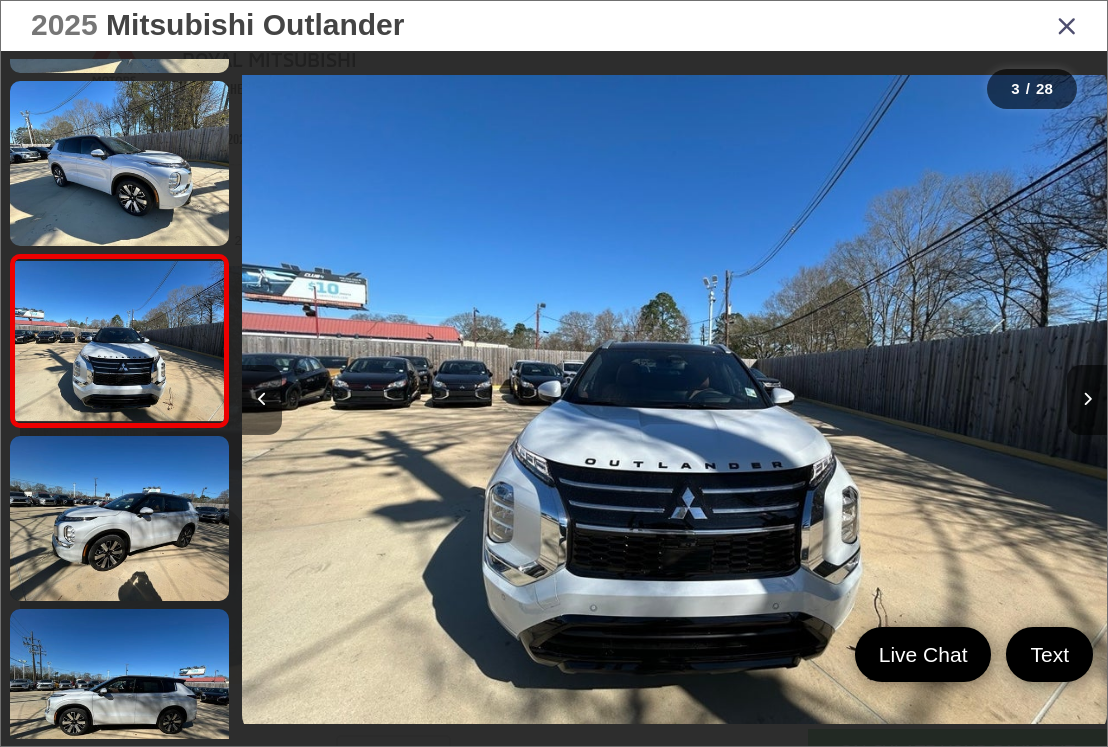 click at bounding box center (1087, 400) 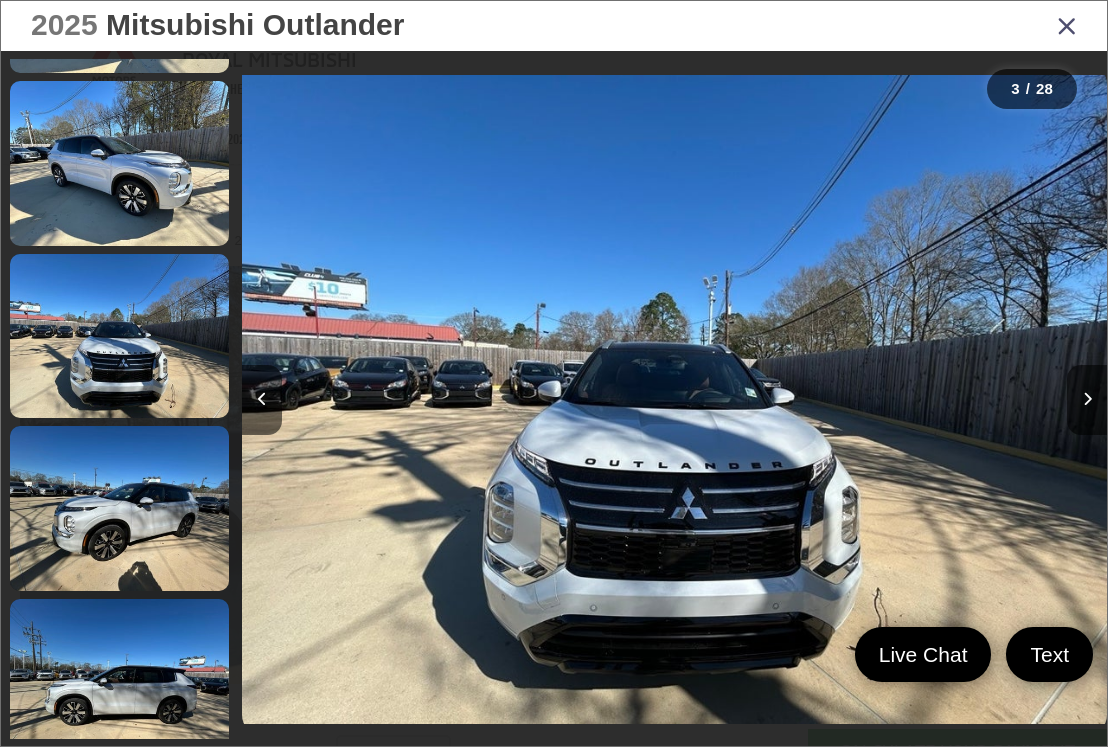 scroll, scrollTop: 0, scrollLeft: 1982, axis: horizontal 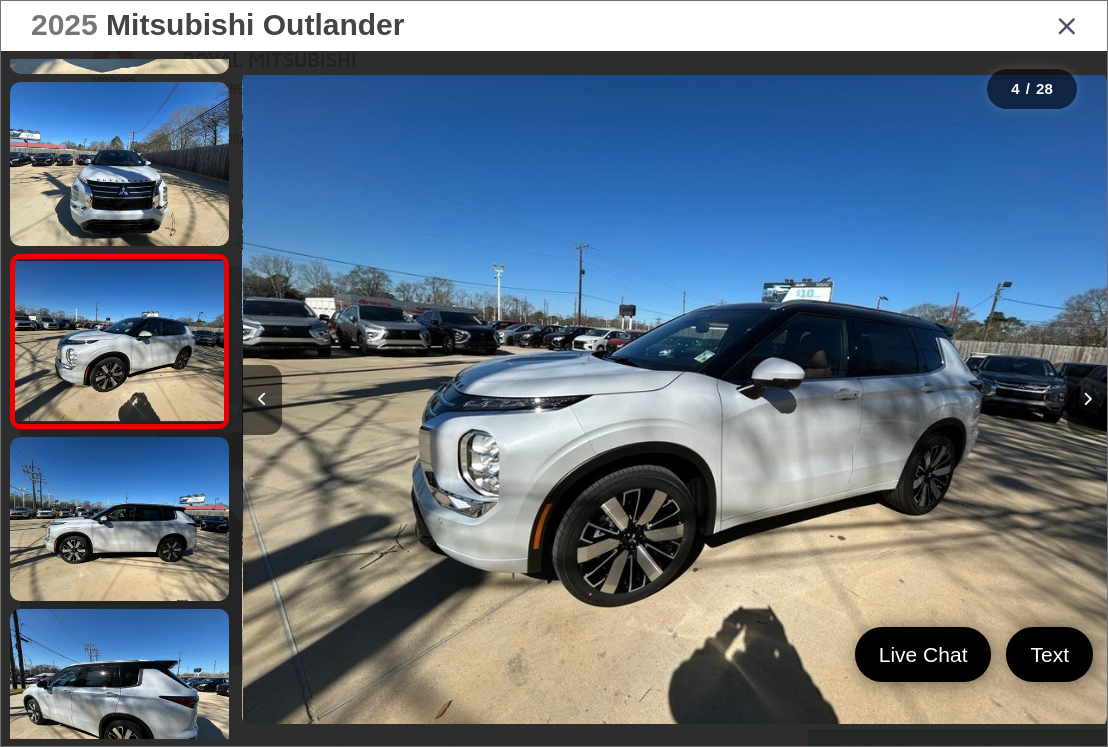 click at bounding box center (1087, 400) 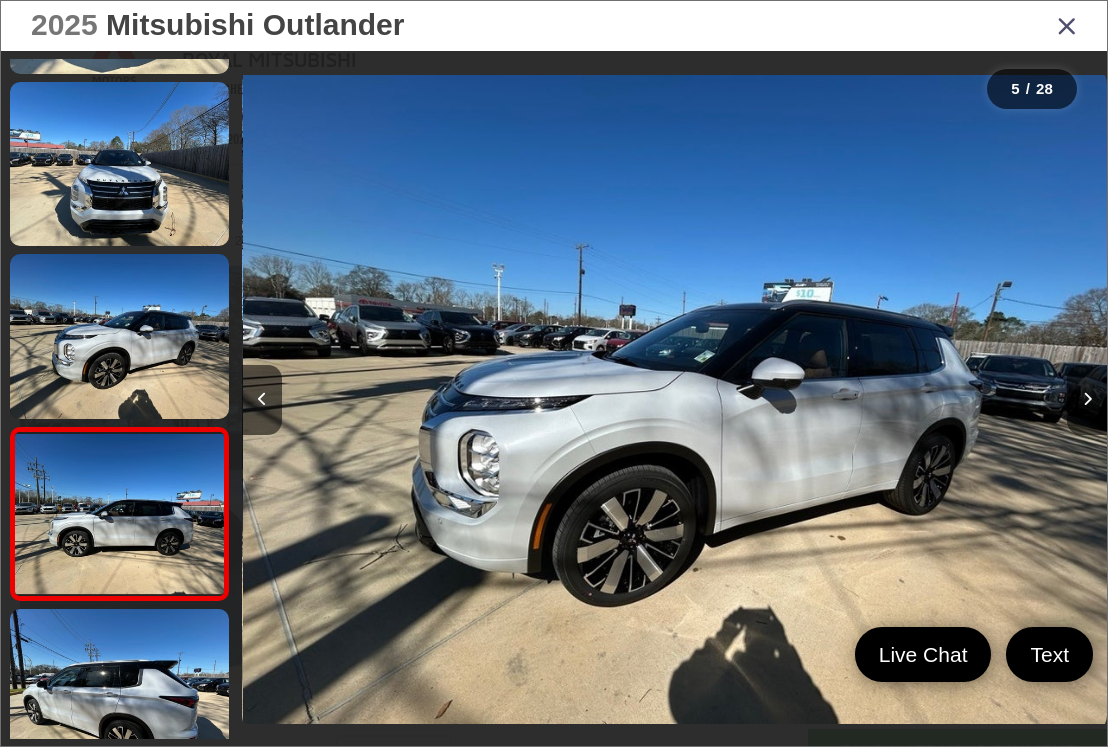 click at bounding box center (1087, 400) 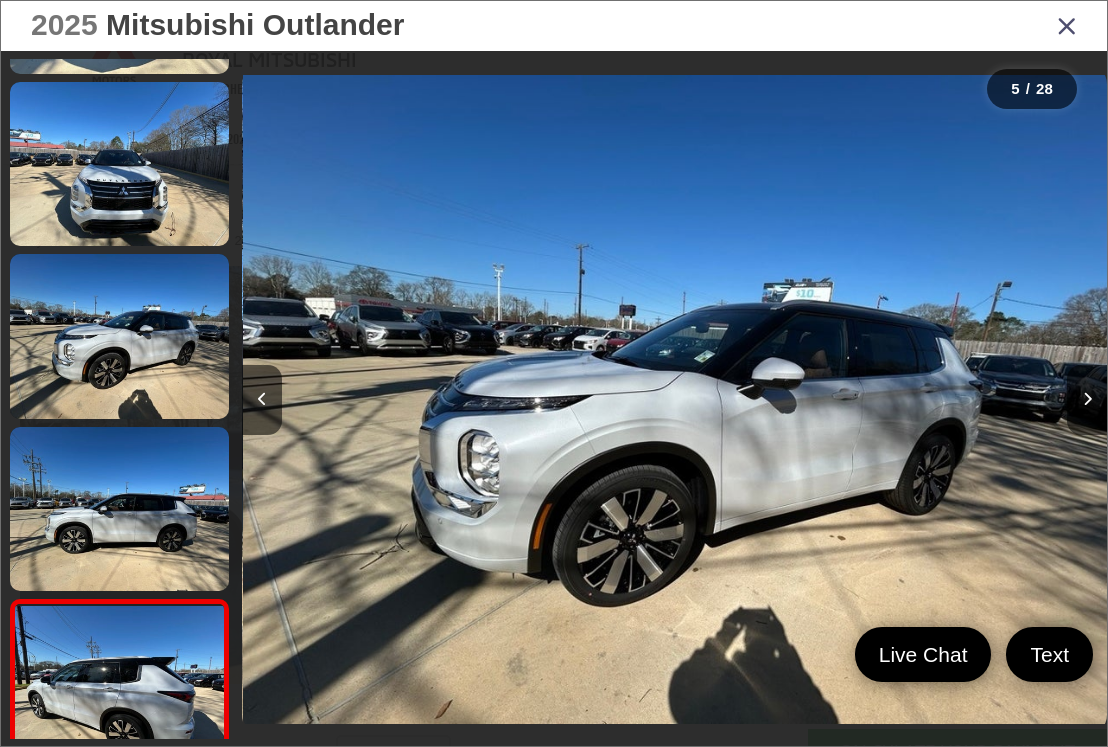 scroll, scrollTop: 0, scrollLeft: 3459, axis: horizontal 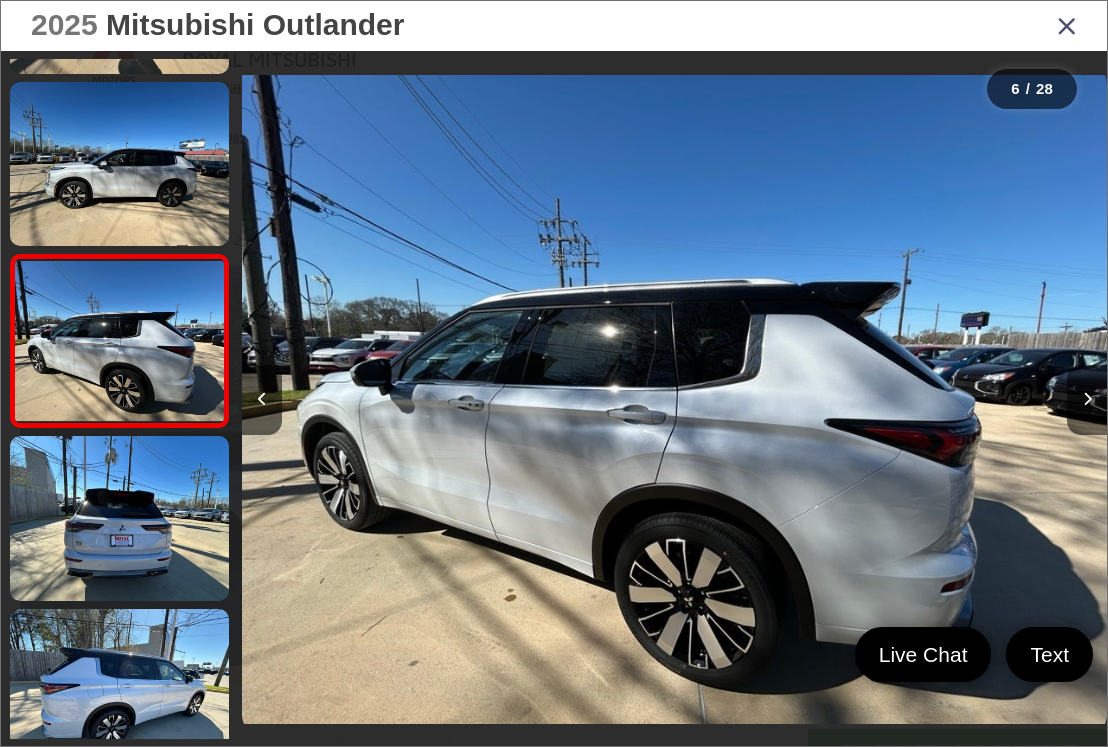 click at bounding box center [1087, 400] 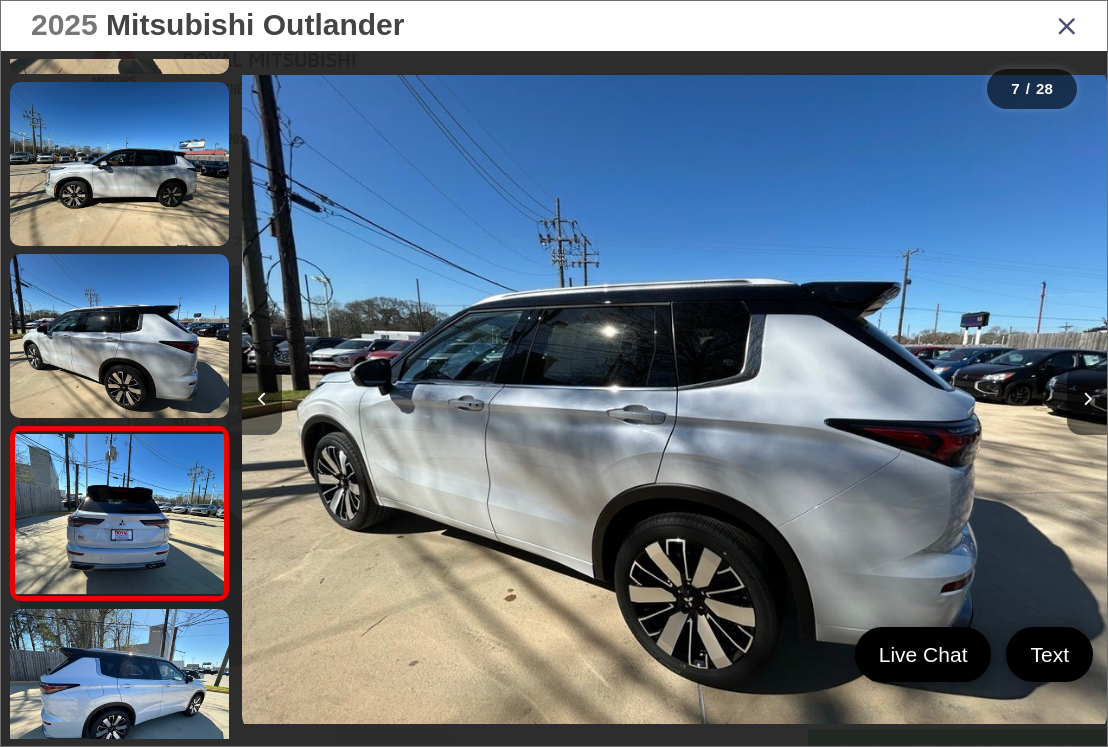 scroll, scrollTop: 0, scrollLeft: 5189, axis: horizontal 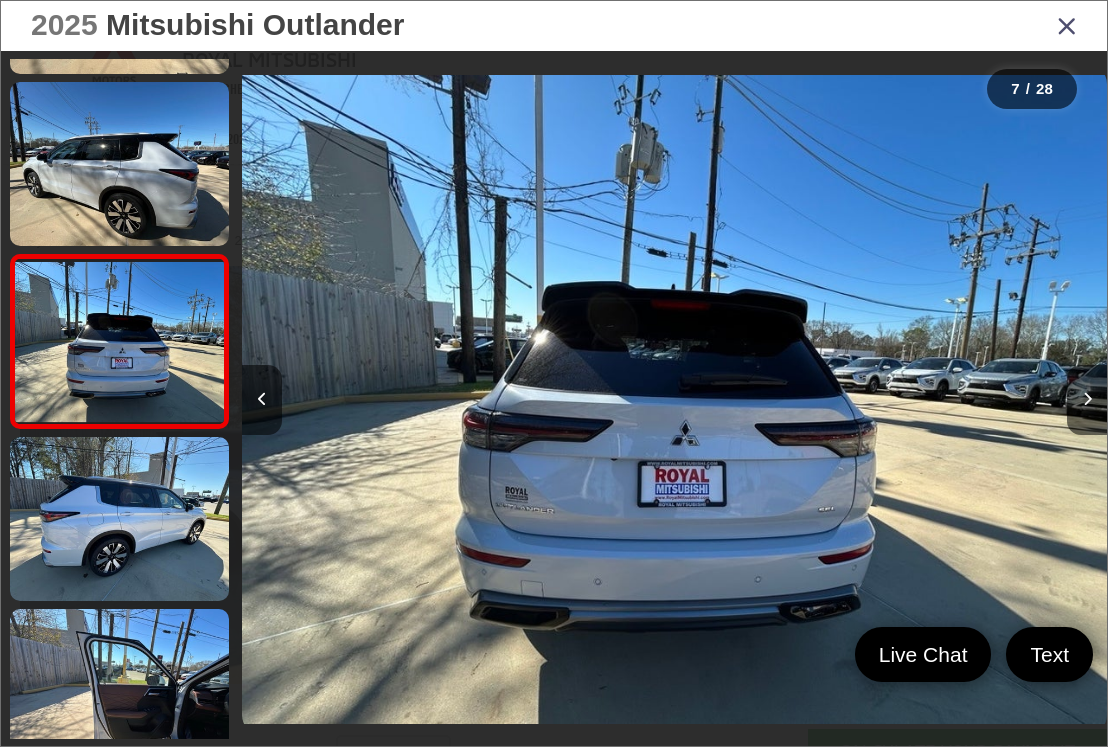 click at bounding box center [1087, 400] 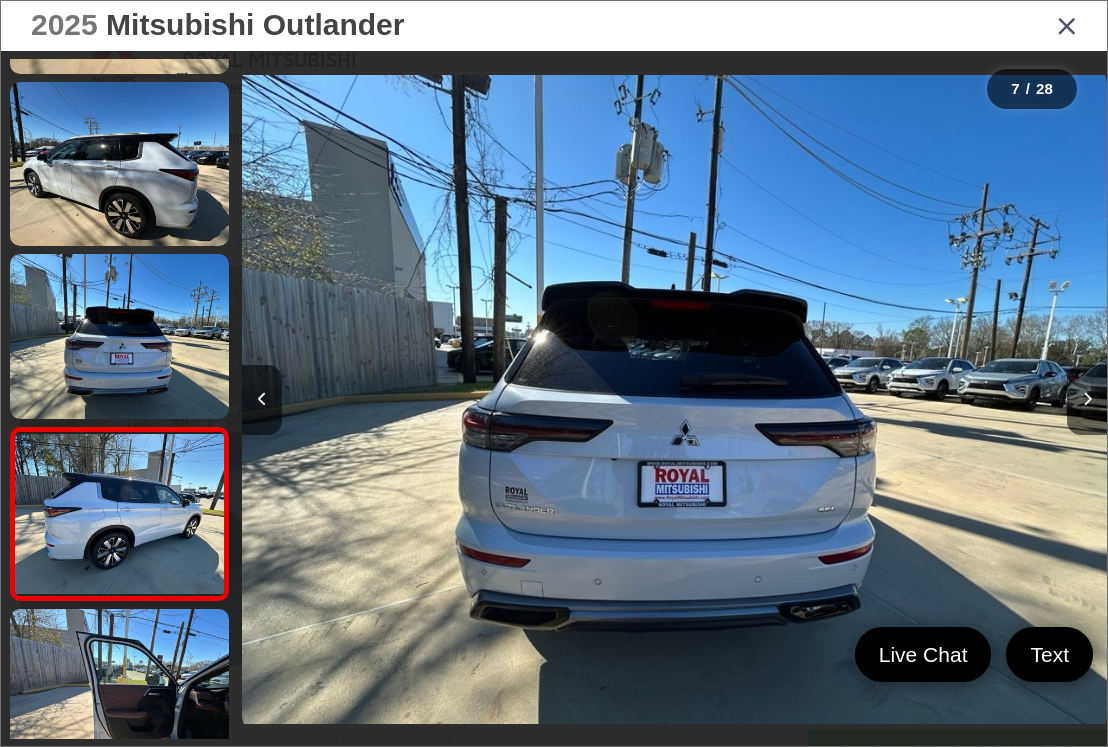 scroll, scrollTop: 0, scrollLeft: 5926, axis: horizontal 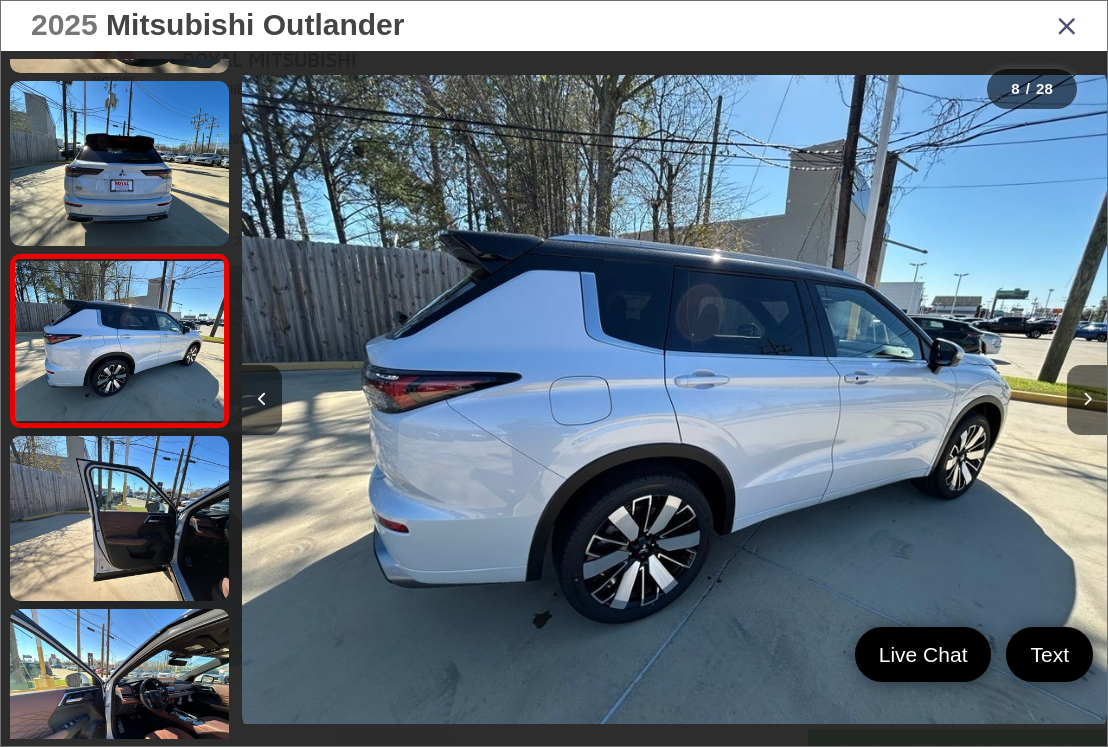 click at bounding box center (1087, 400) 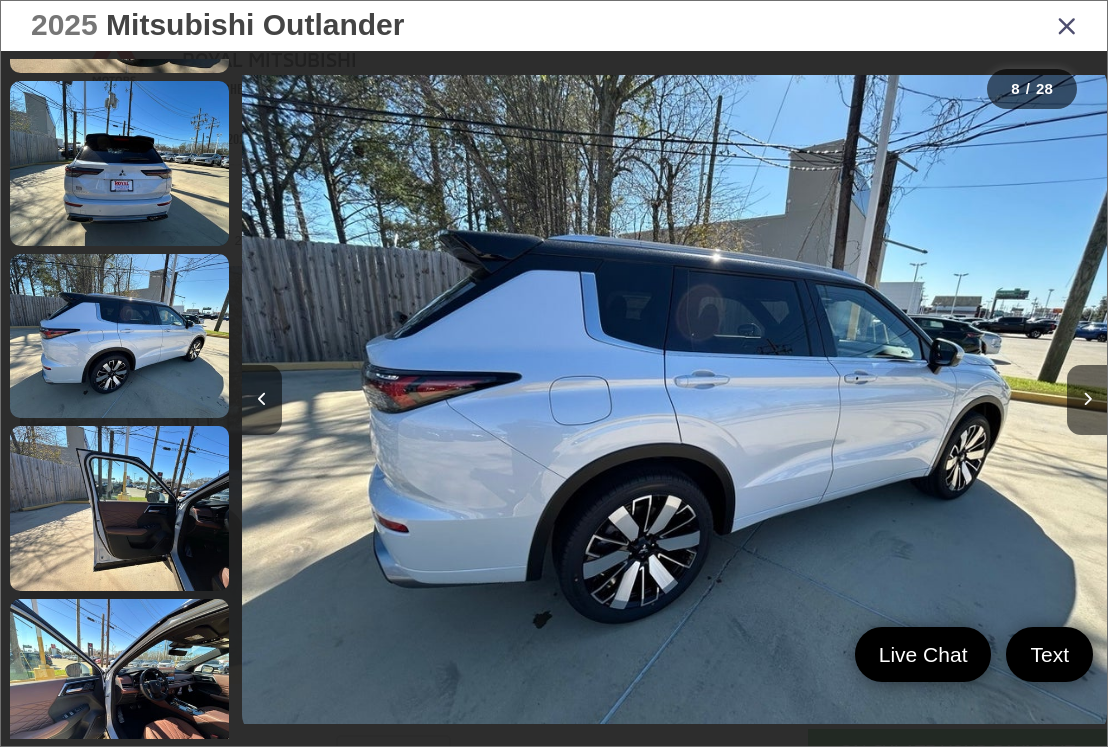 scroll, scrollTop: 0, scrollLeft: 6392, axis: horizontal 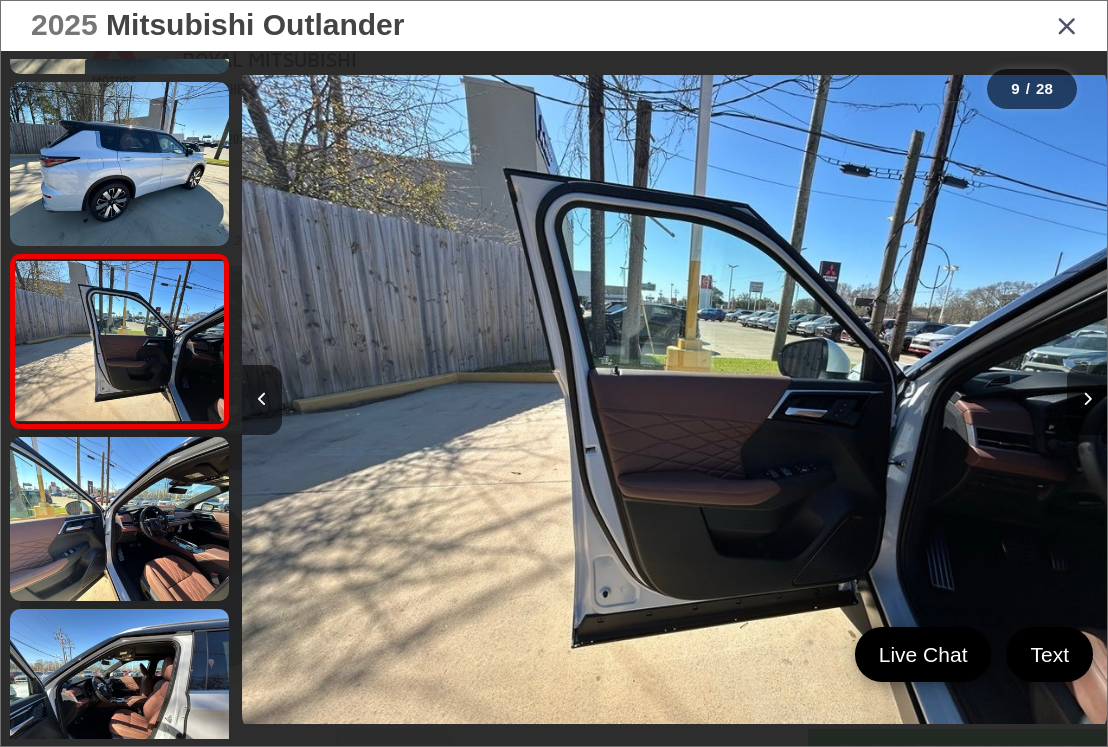 click at bounding box center (1087, 400) 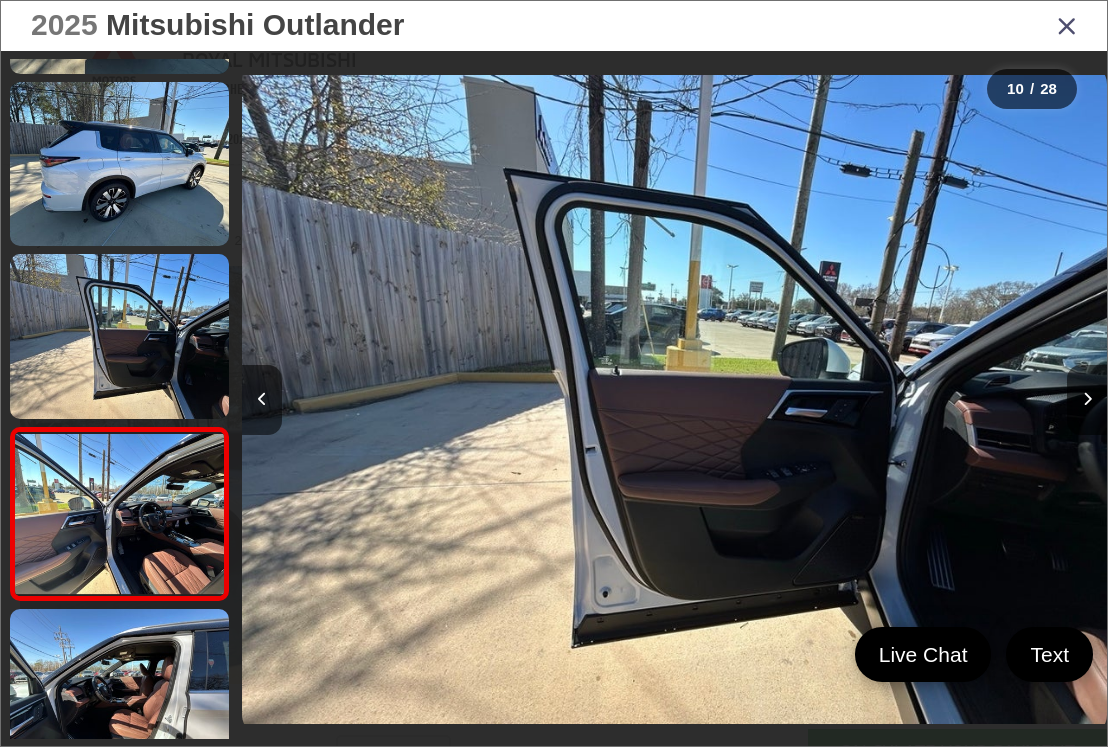 scroll, scrollTop: 0, scrollLeft: 7260, axis: horizontal 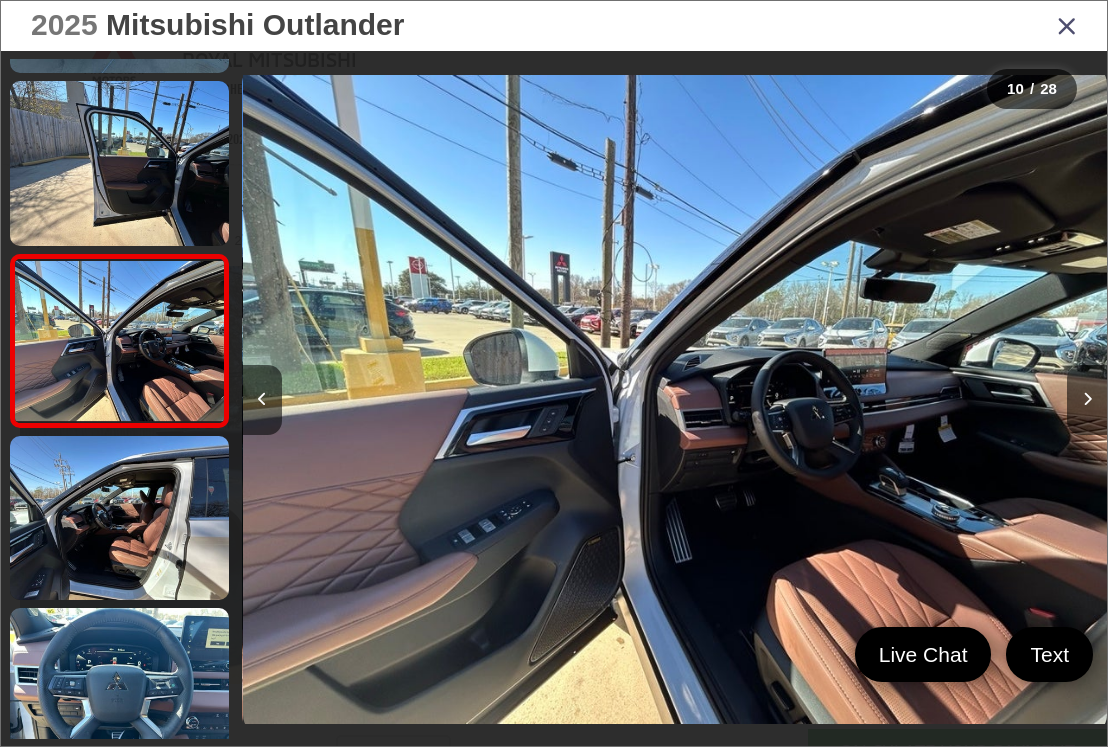 click at bounding box center [1087, 400] 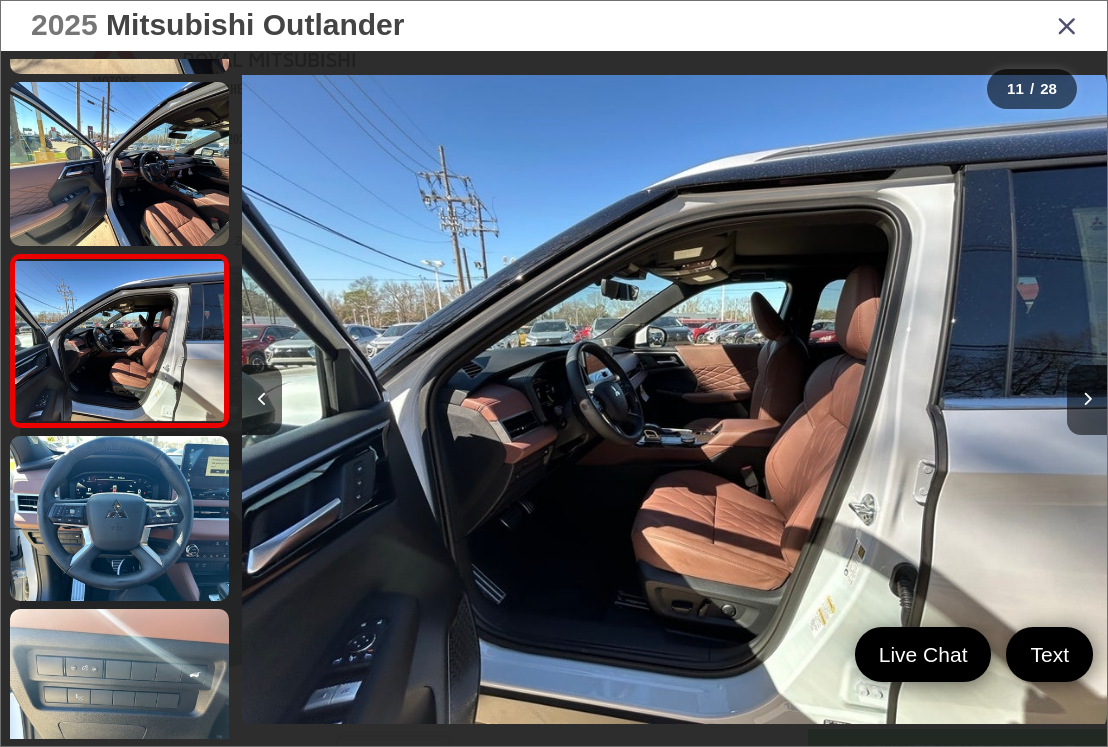 click at bounding box center [1087, 400] 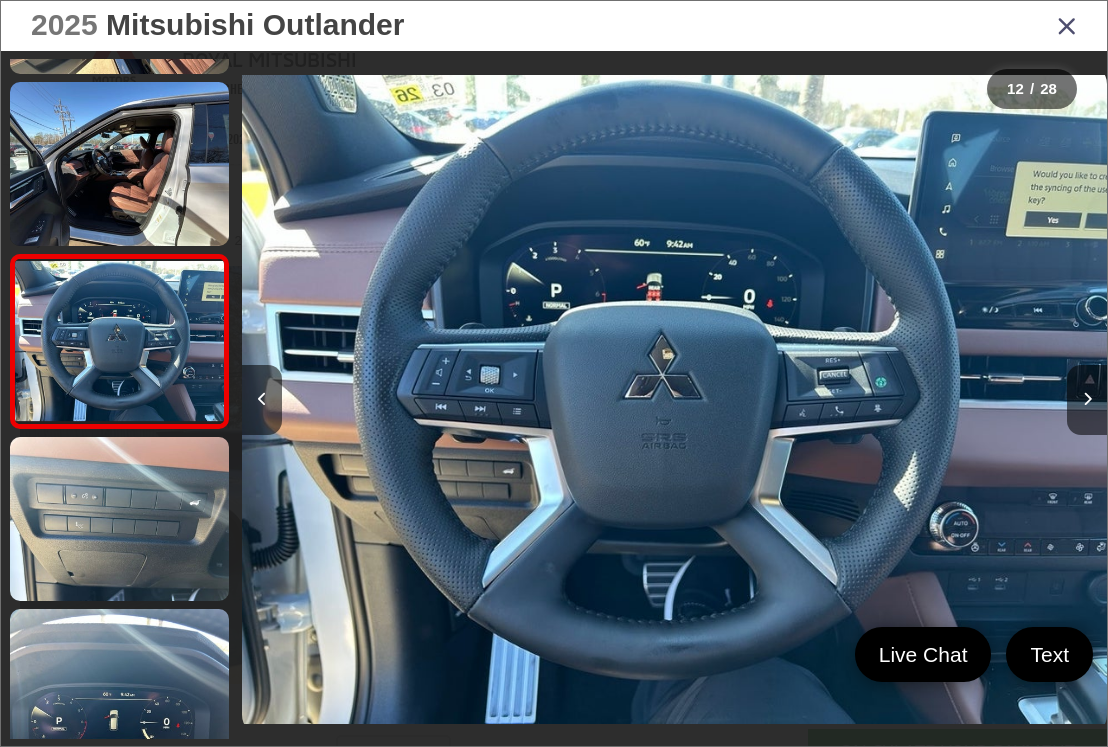 click at bounding box center (1087, 399) 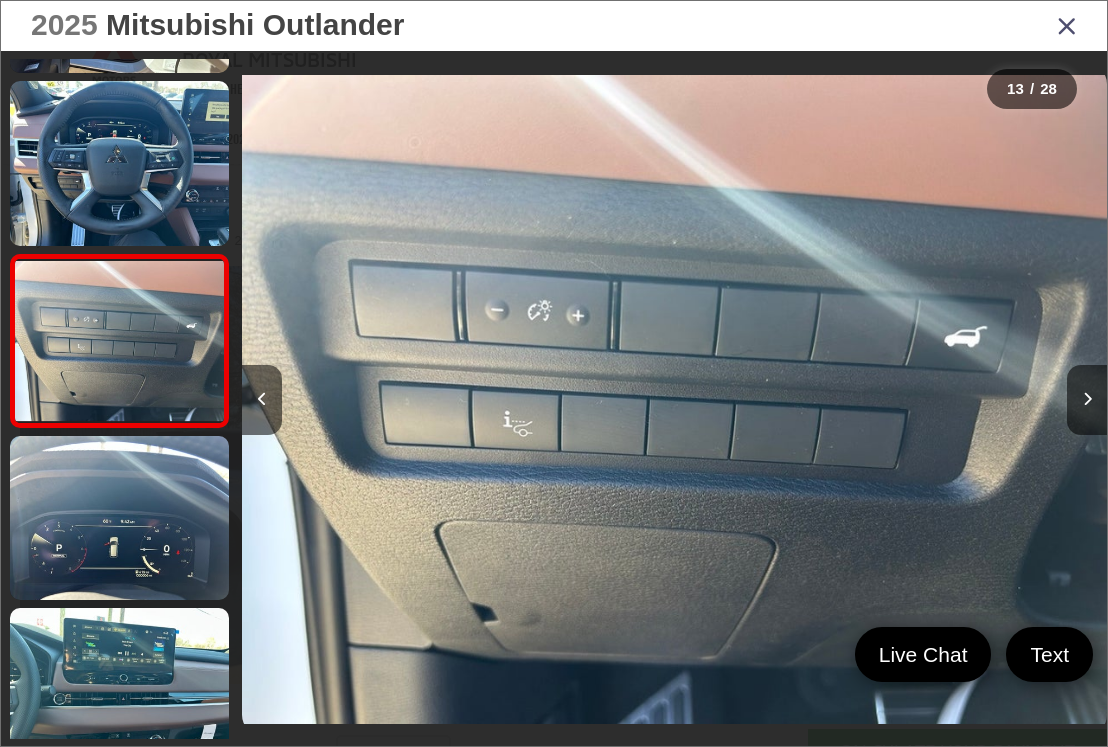 click at bounding box center [1087, 400] 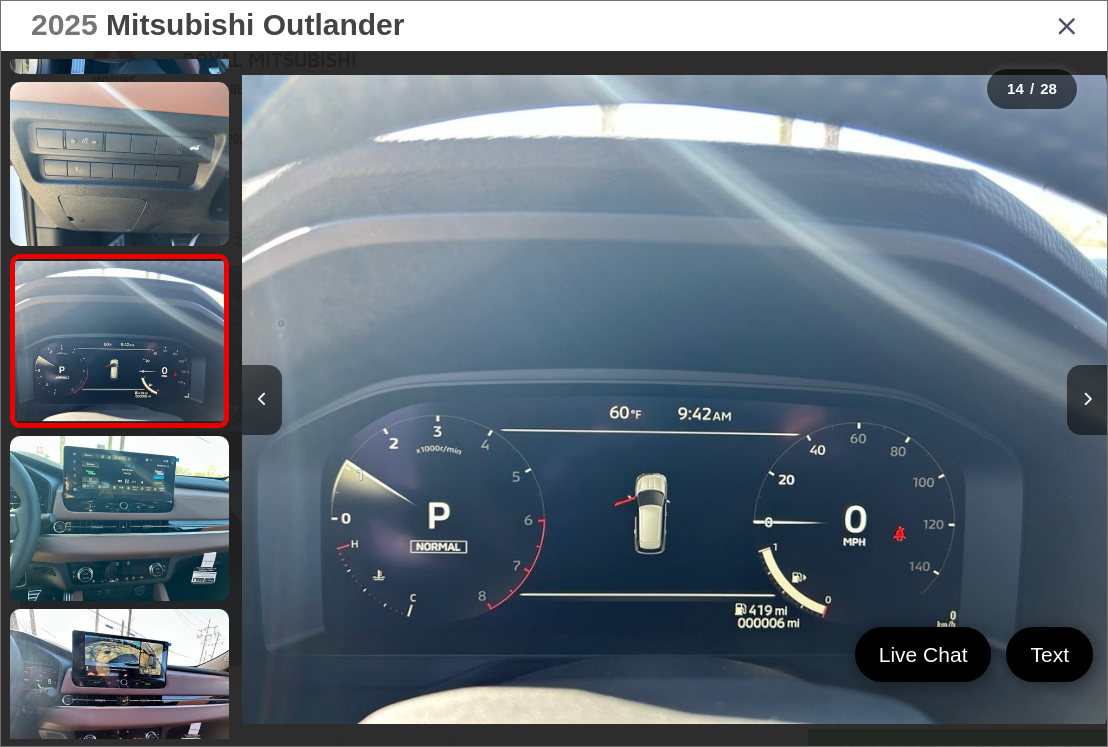 click at bounding box center (1087, 400) 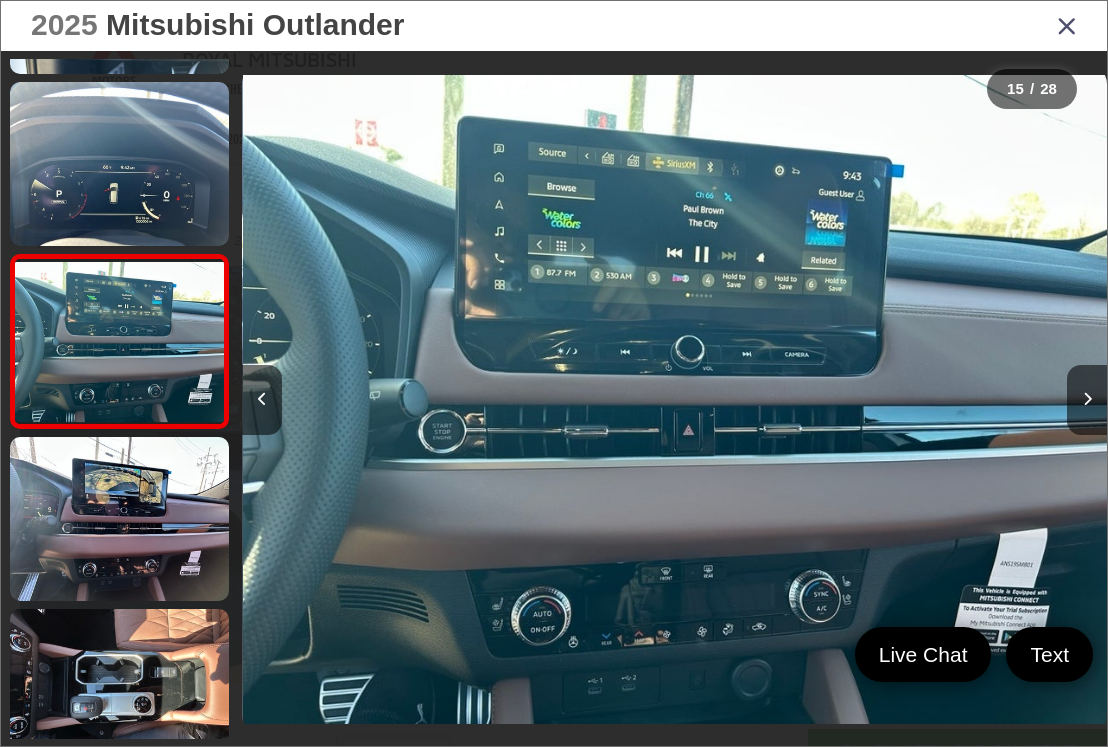 click at bounding box center (999, 399) 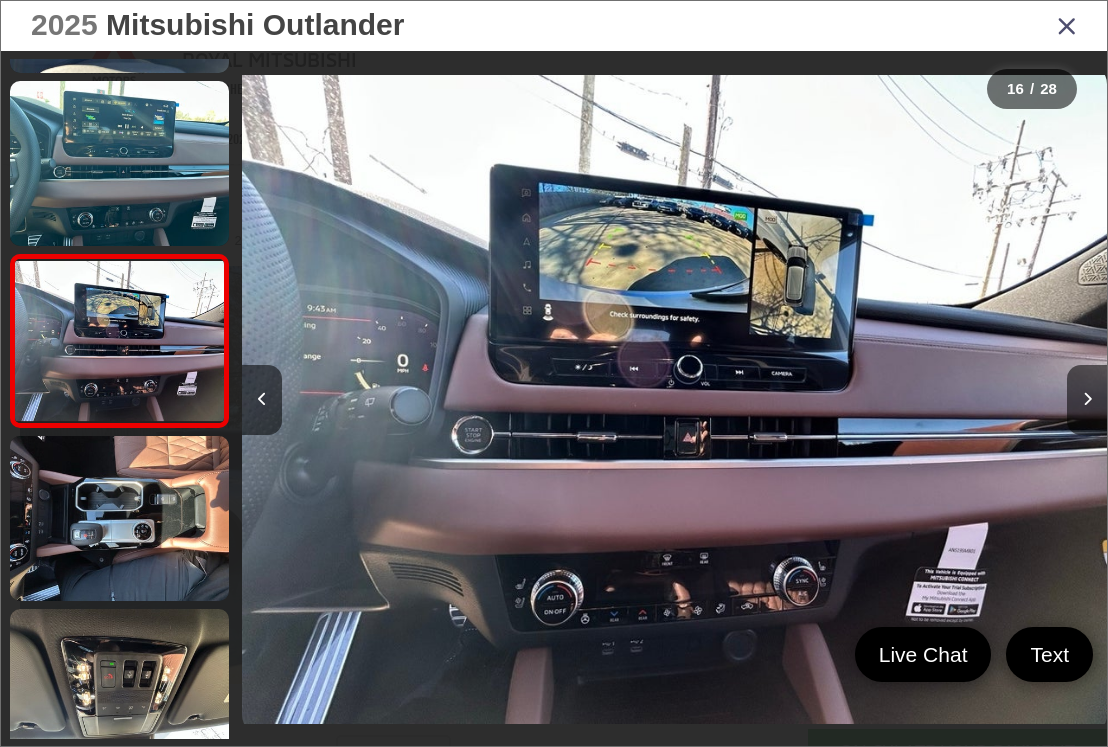 click at bounding box center (1087, 400) 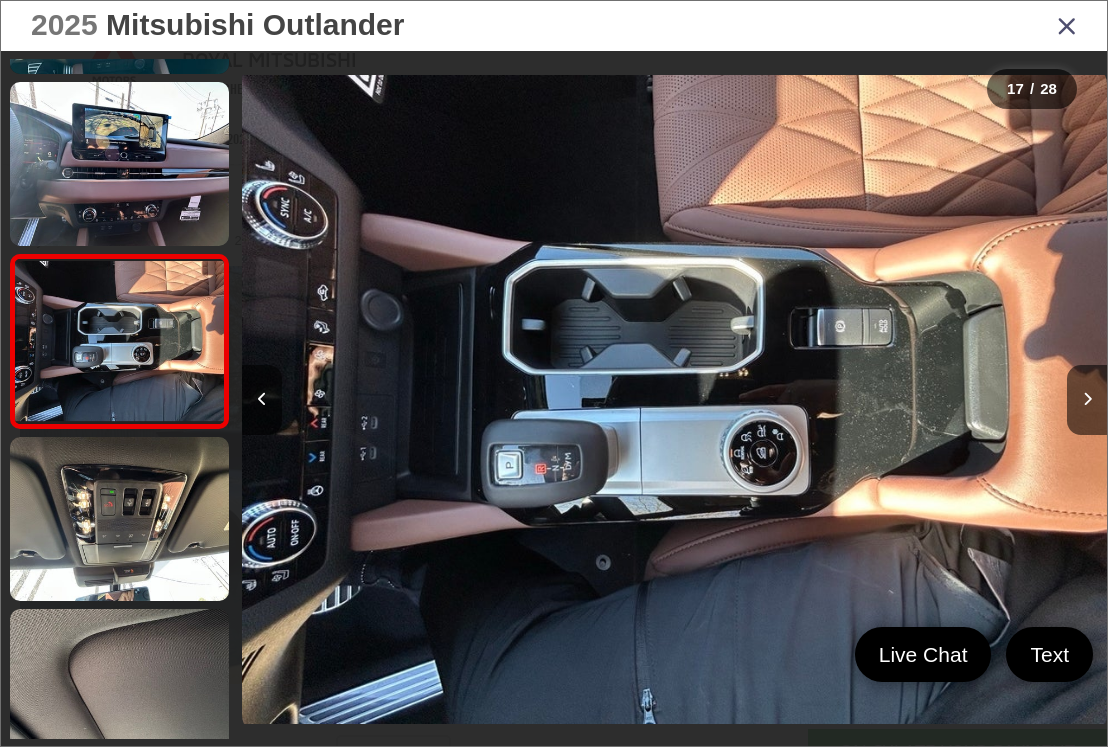 click at bounding box center [1087, 399] 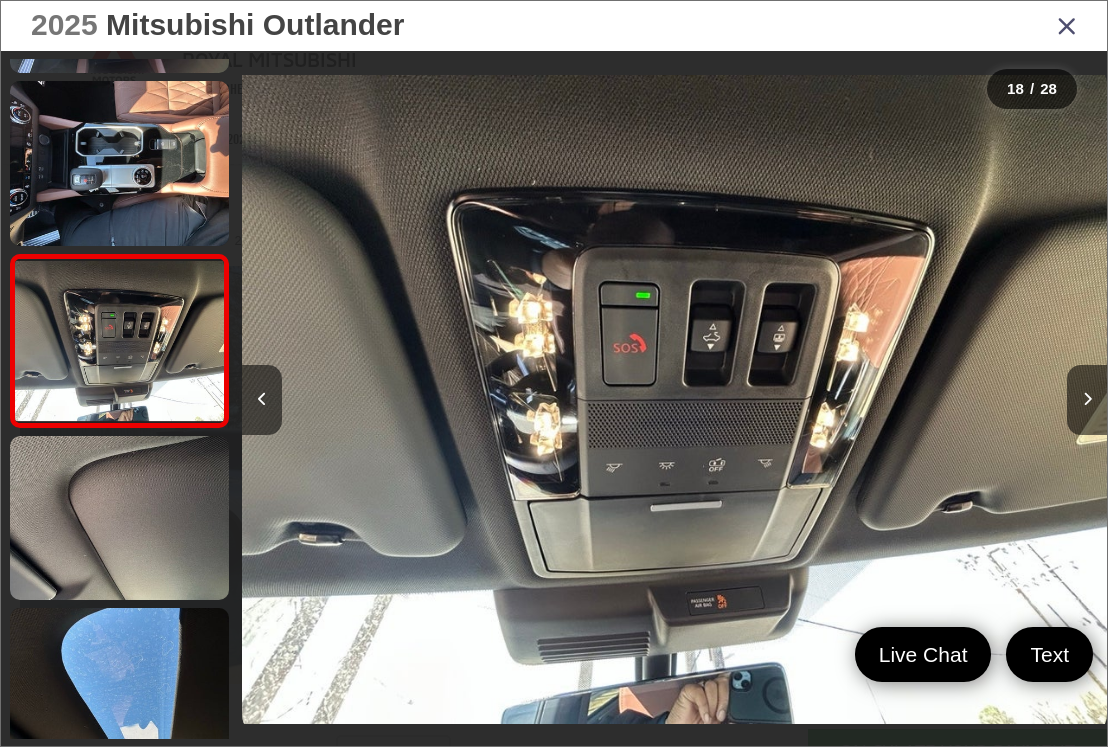 click at bounding box center [1087, 400] 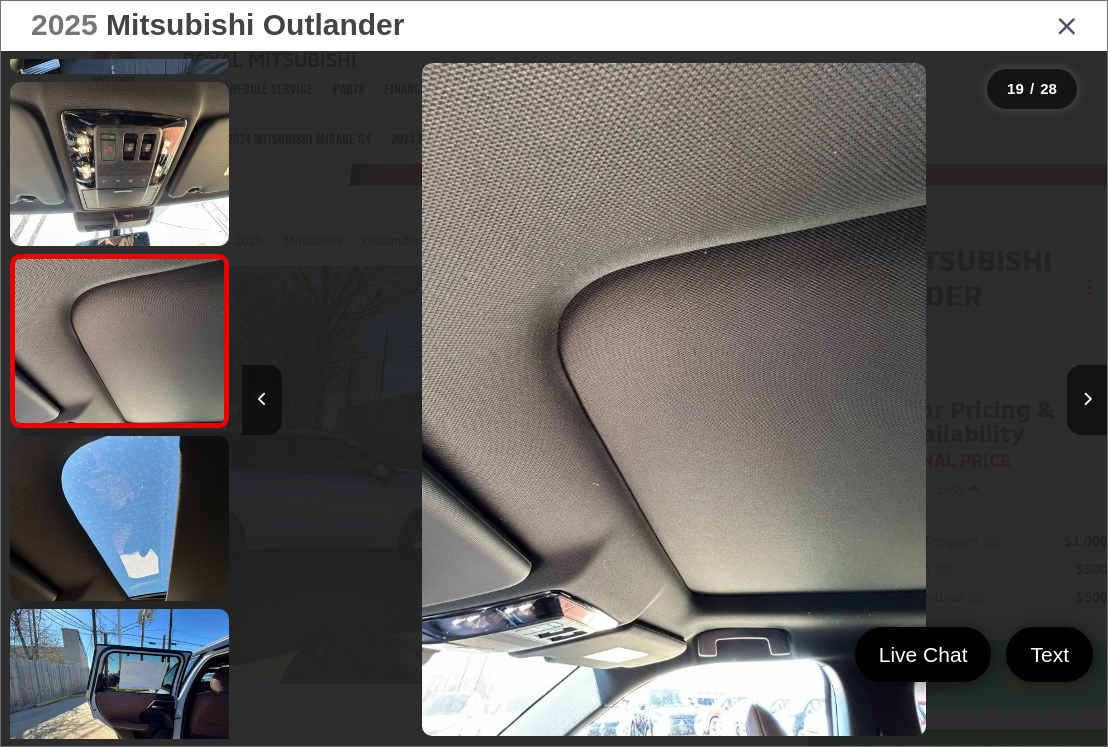 click at bounding box center [1087, 400] 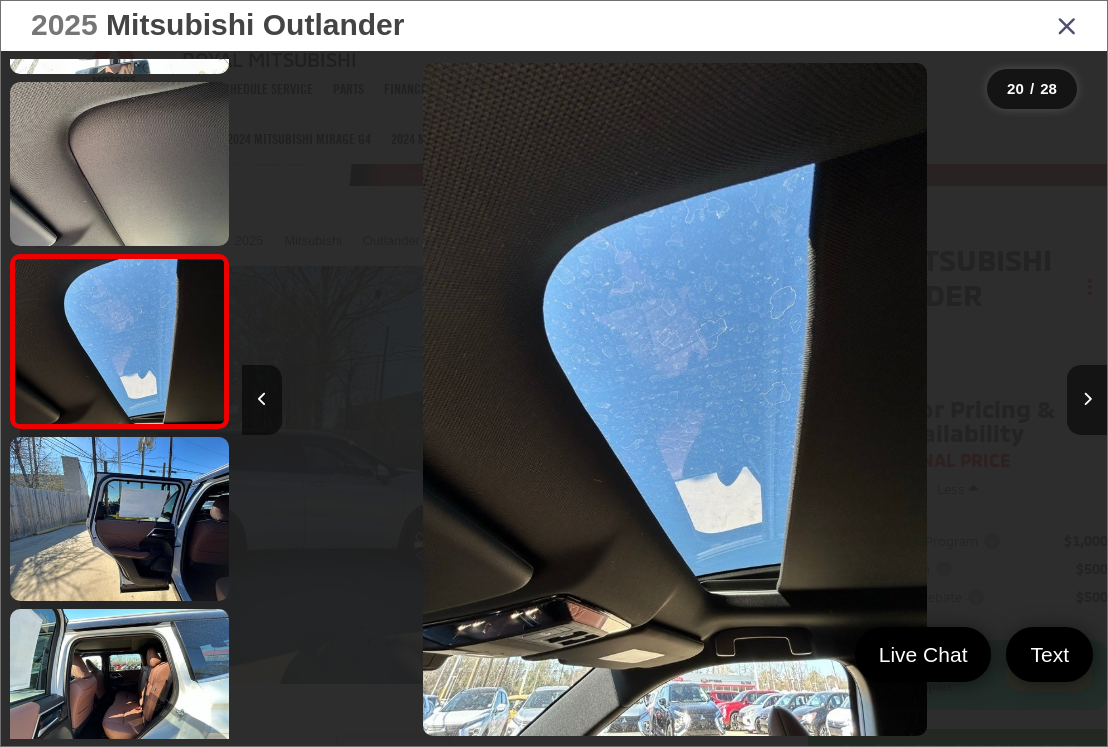 click at bounding box center (1087, 400) 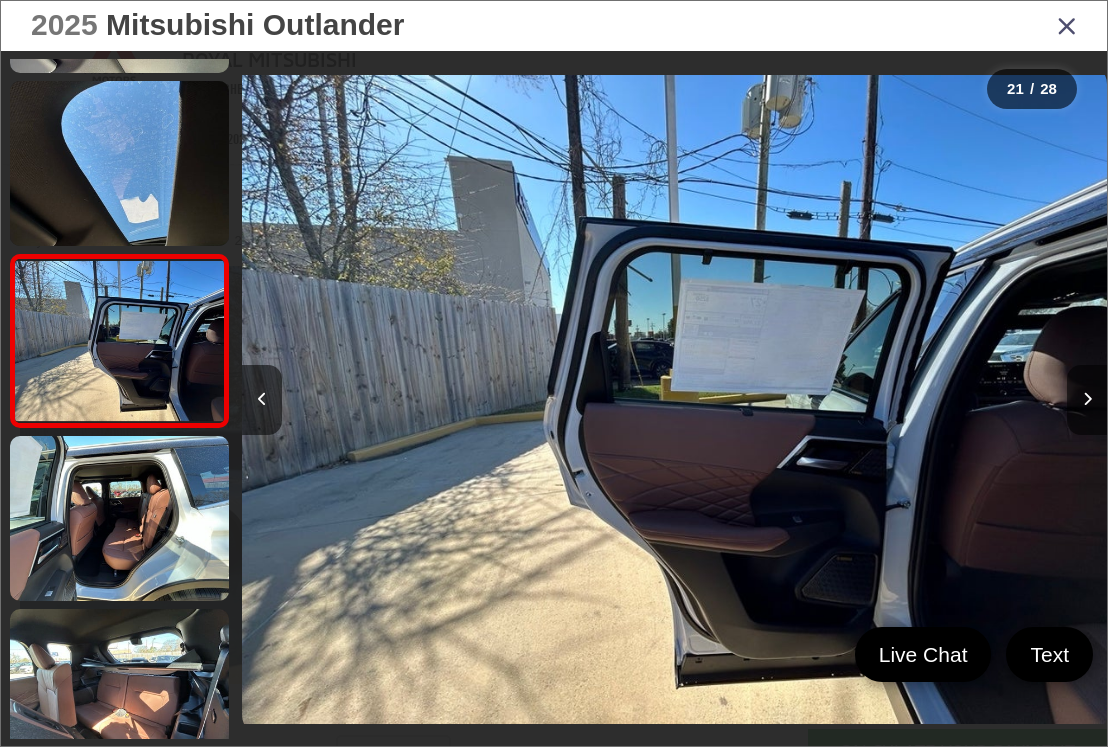 click at bounding box center (1087, 399) 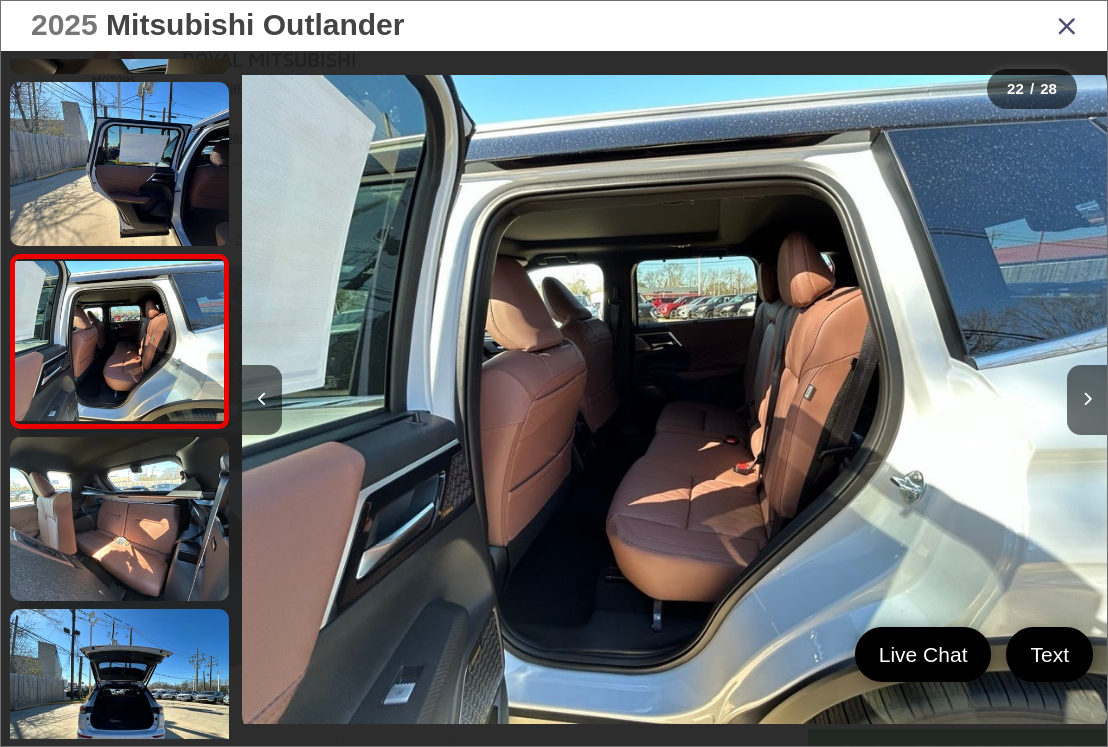 click at bounding box center [1087, 400] 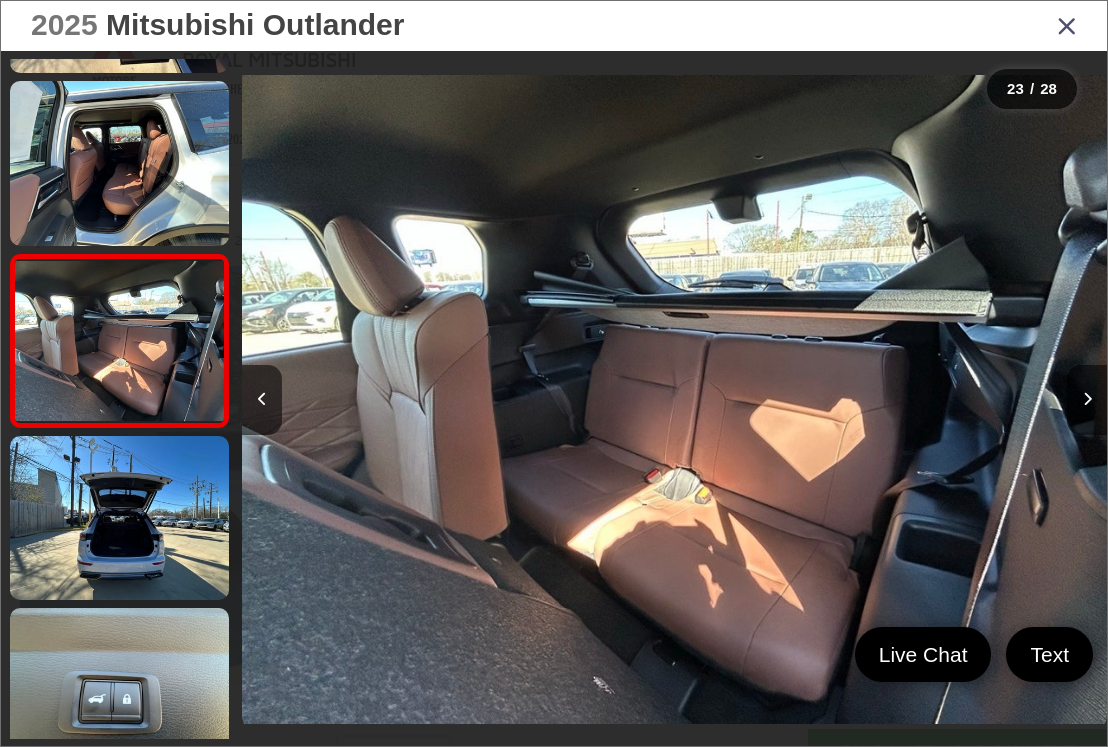 click at bounding box center (1087, 400) 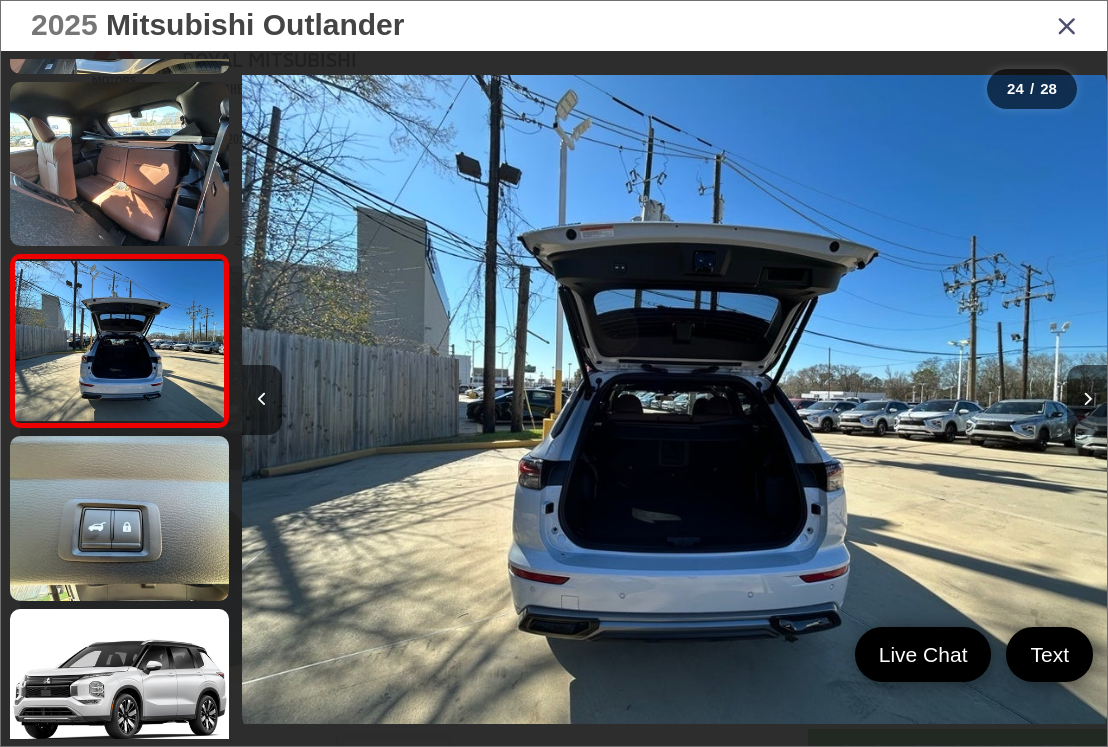 click at bounding box center [1087, 400] 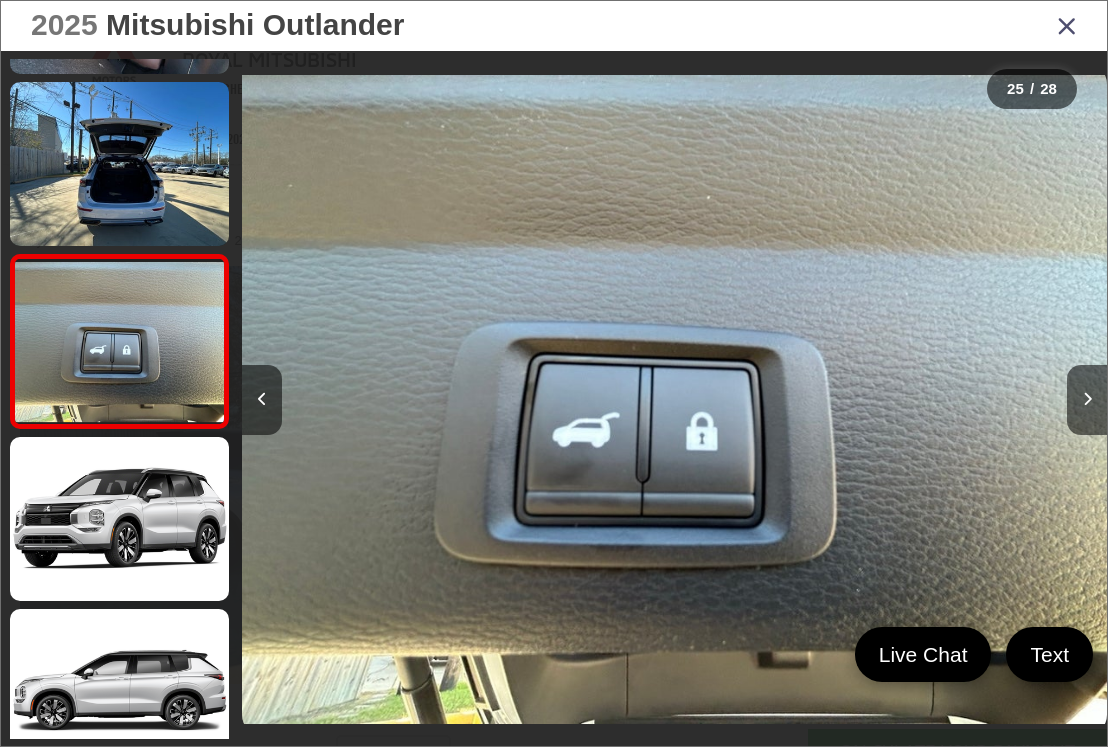 click at bounding box center [1087, 400] 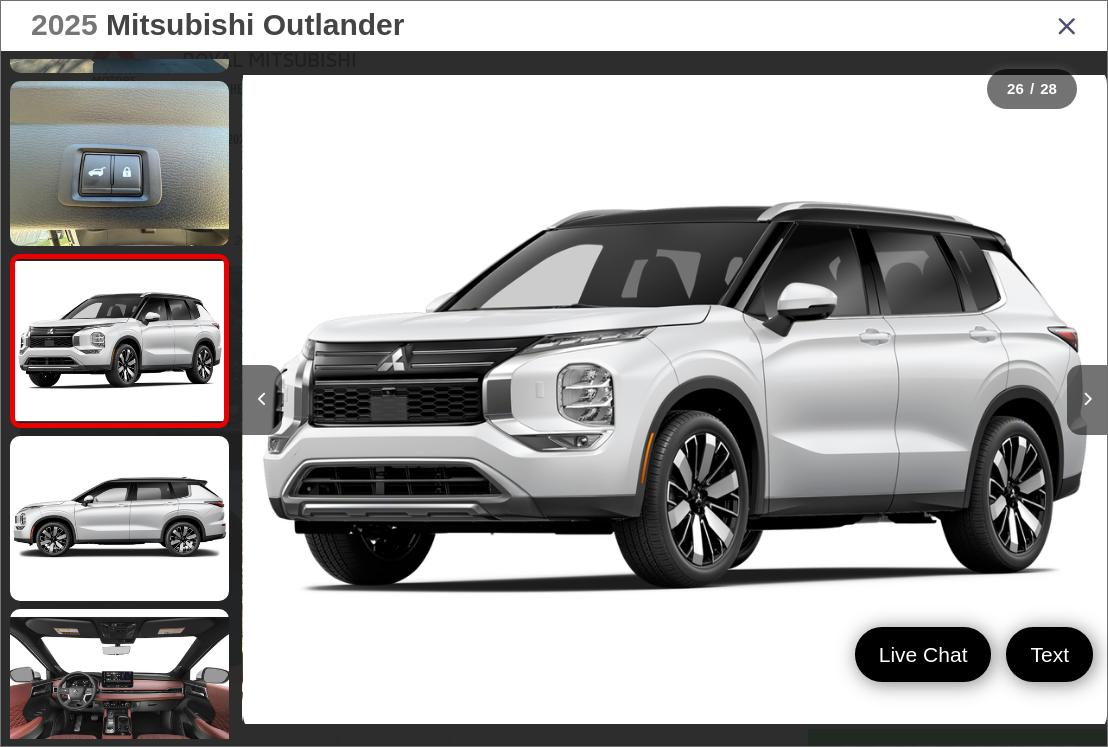click at bounding box center (1087, 400) 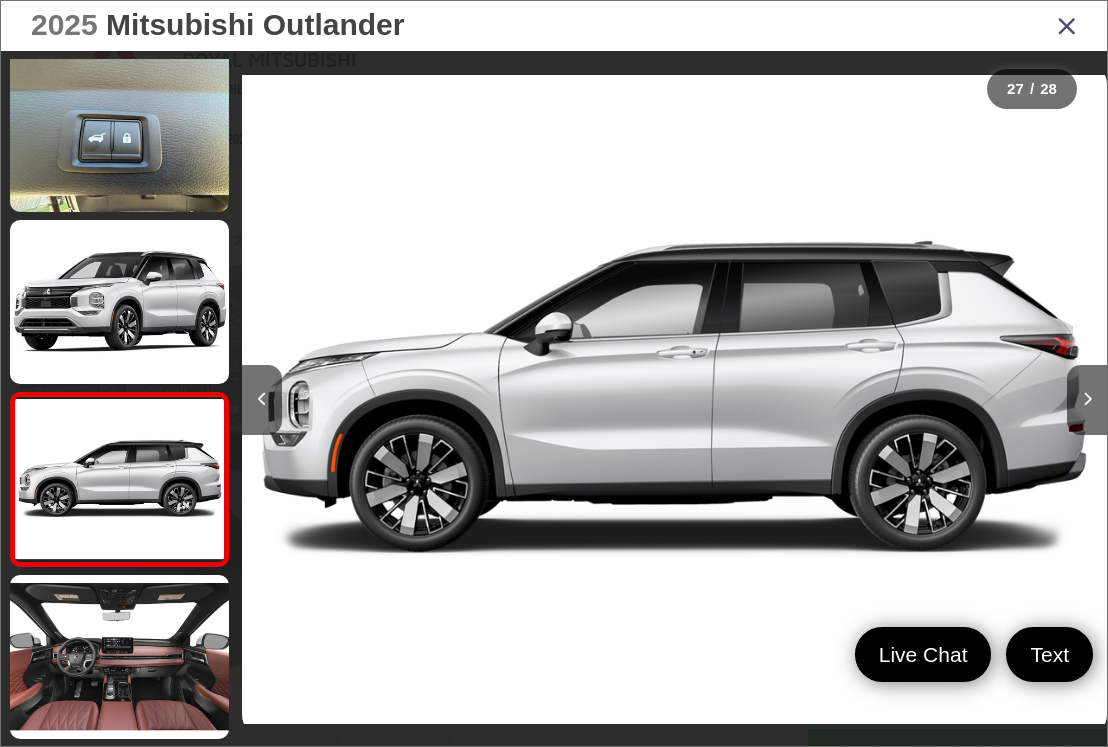 click at bounding box center [1087, 400] 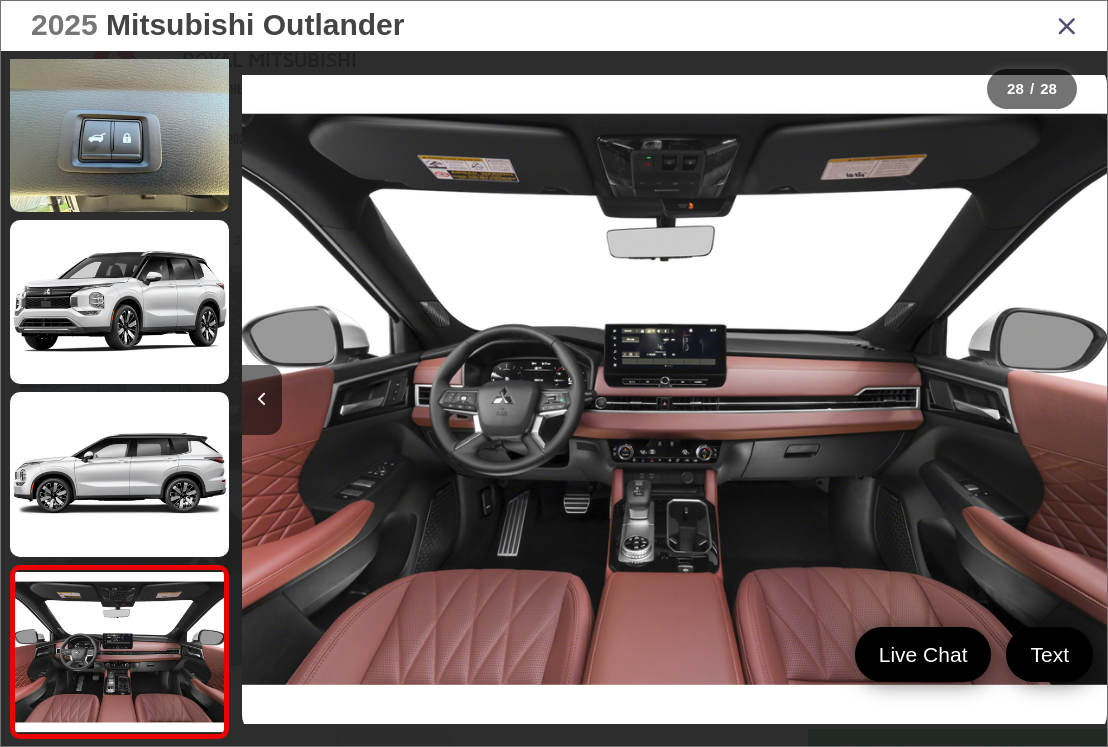 click at bounding box center (1067, 25) 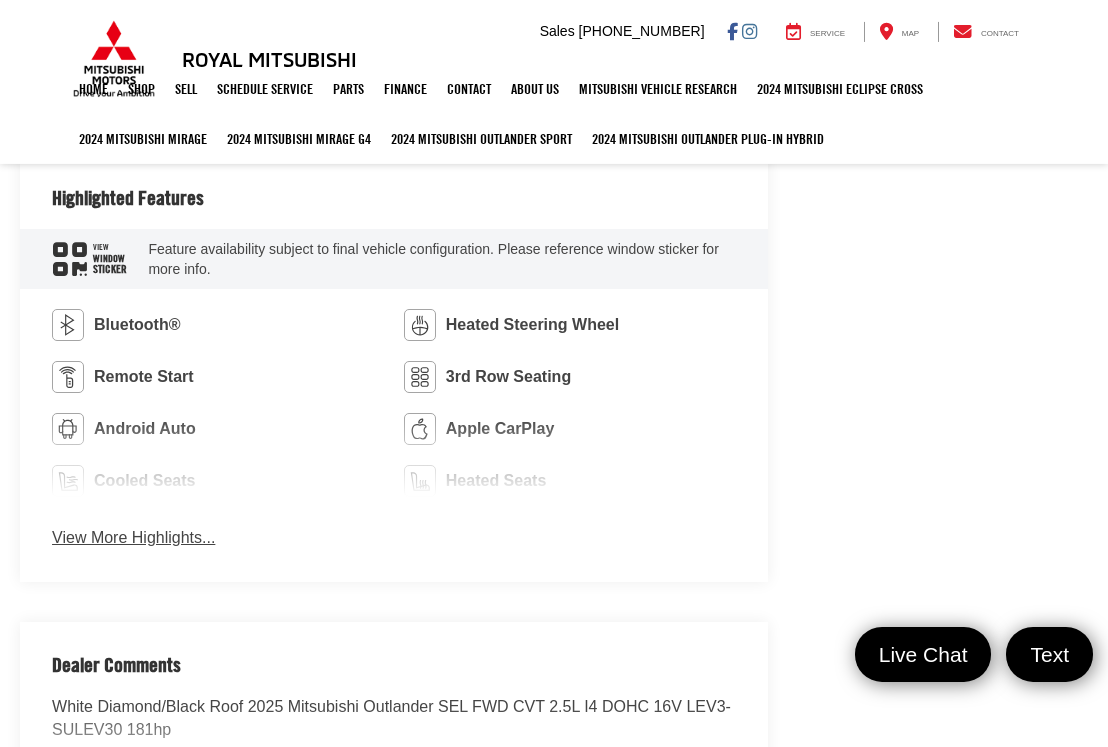 scroll, scrollTop: 1148, scrollLeft: 0, axis: vertical 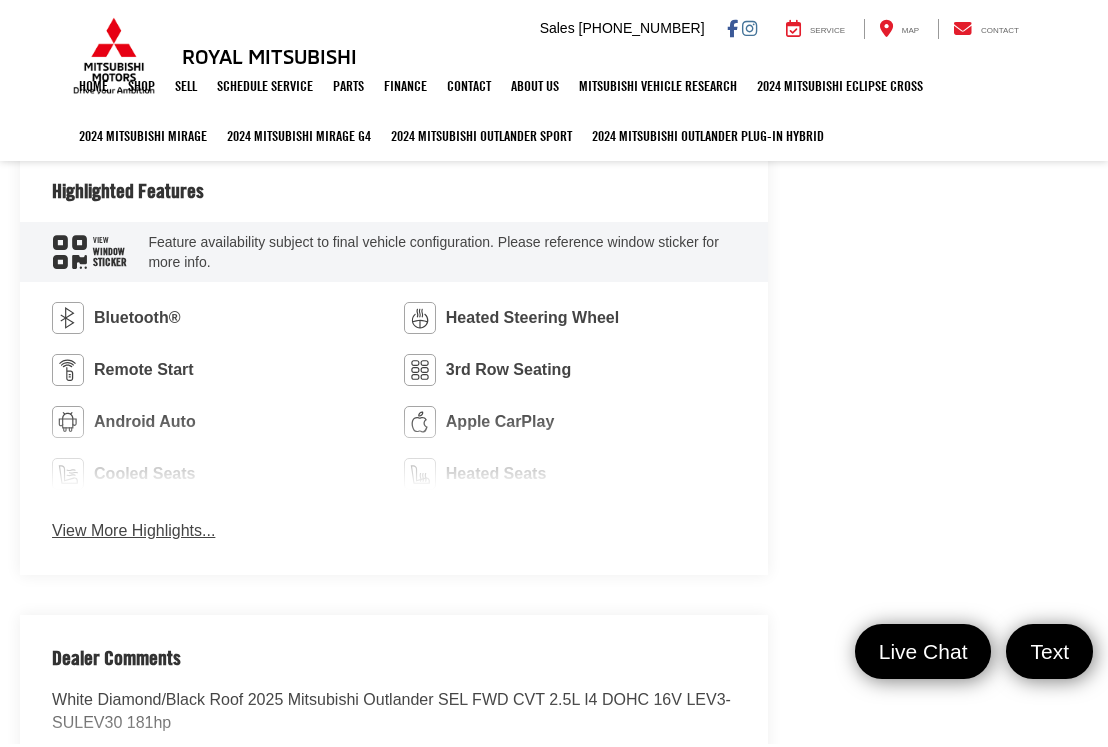 click on "View More Highlights..." at bounding box center [133, 534] 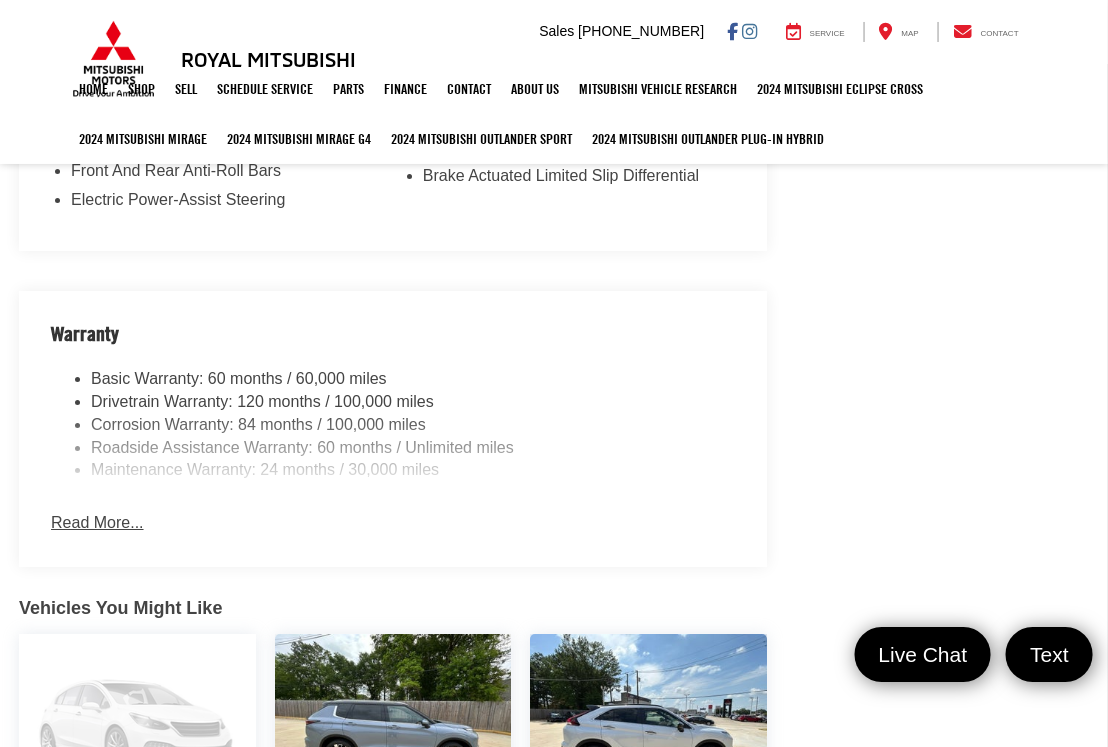 scroll, scrollTop: 2711, scrollLeft: 1, axis: both 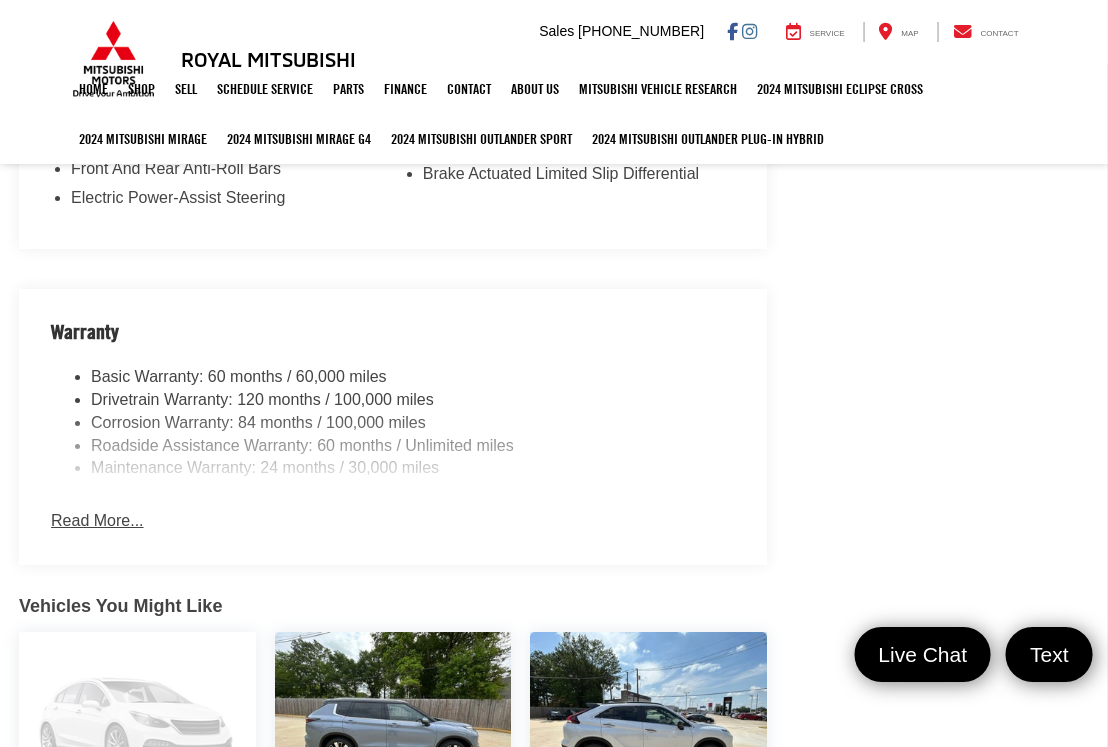 click on "Read More..." at bounding box center (97, 521) 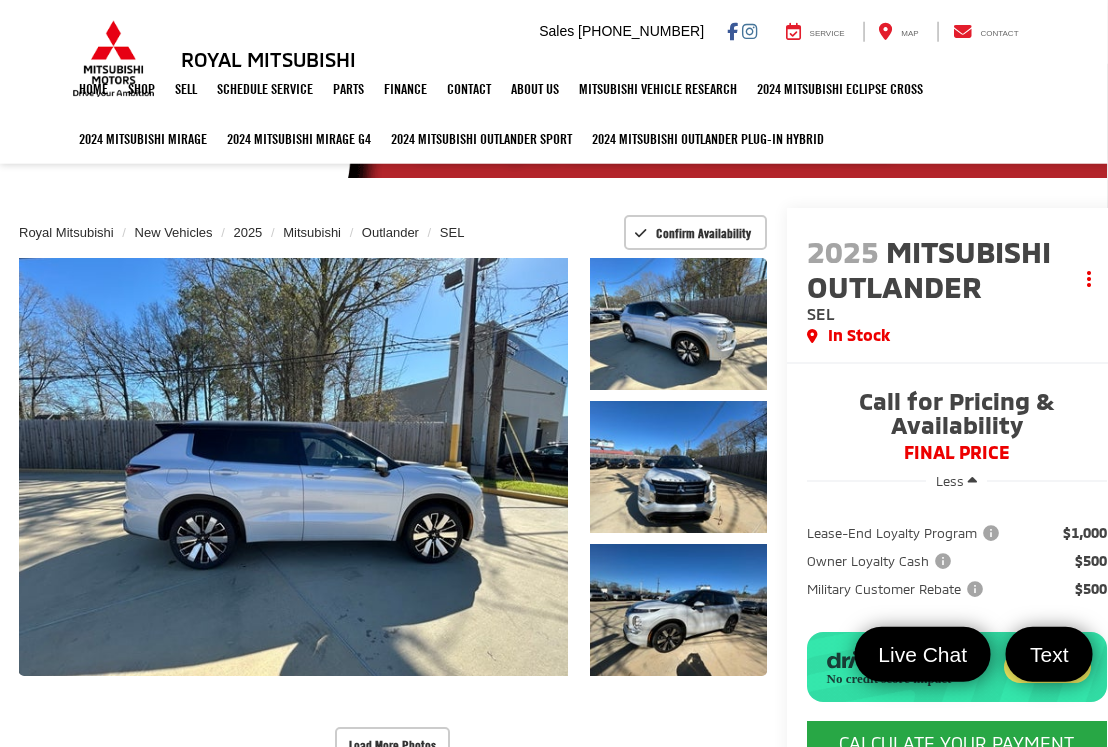 scroll, scrollTop: 0, scrollLeft: 1, axis: horizontal 